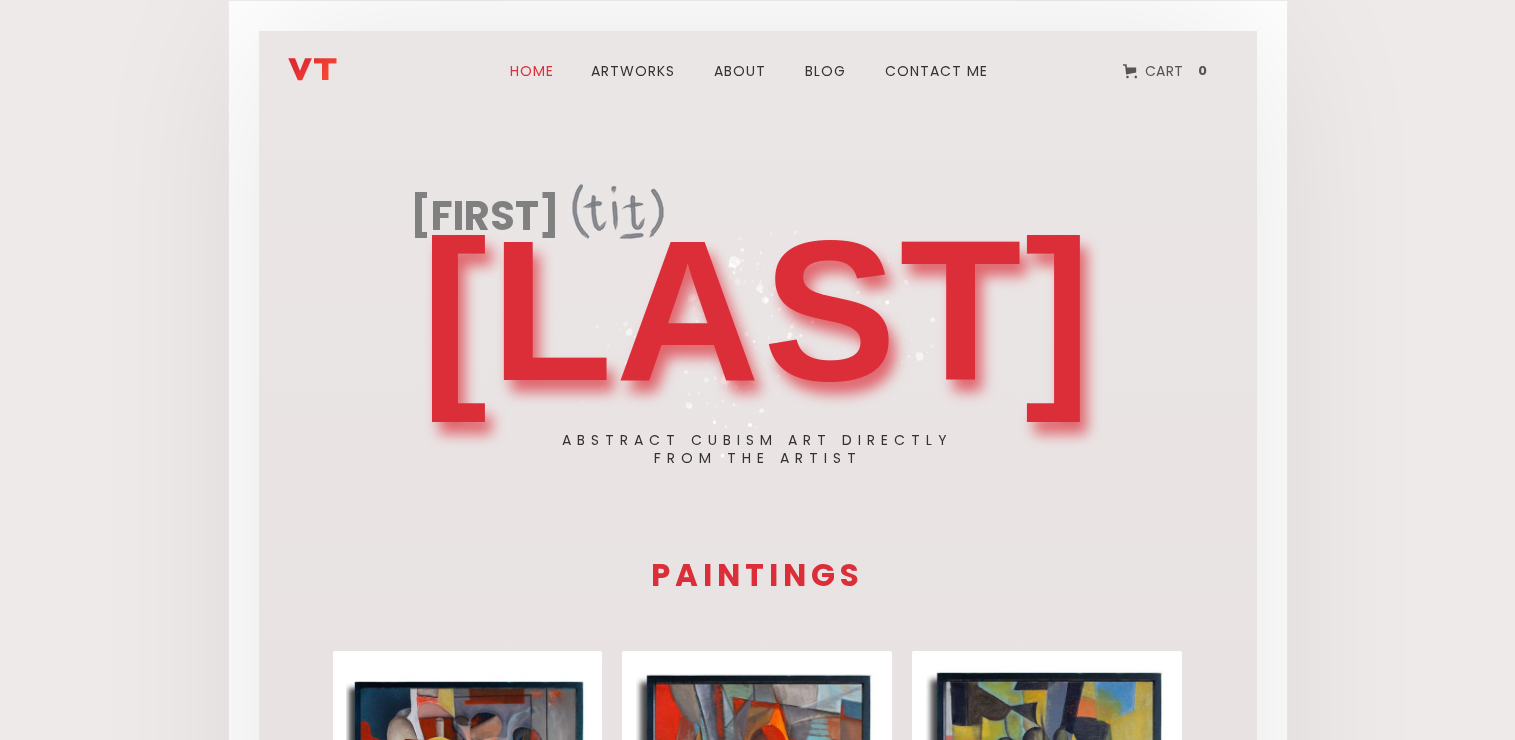 scroll, scrollTop: 0, scrollLeft: 0, axis: both 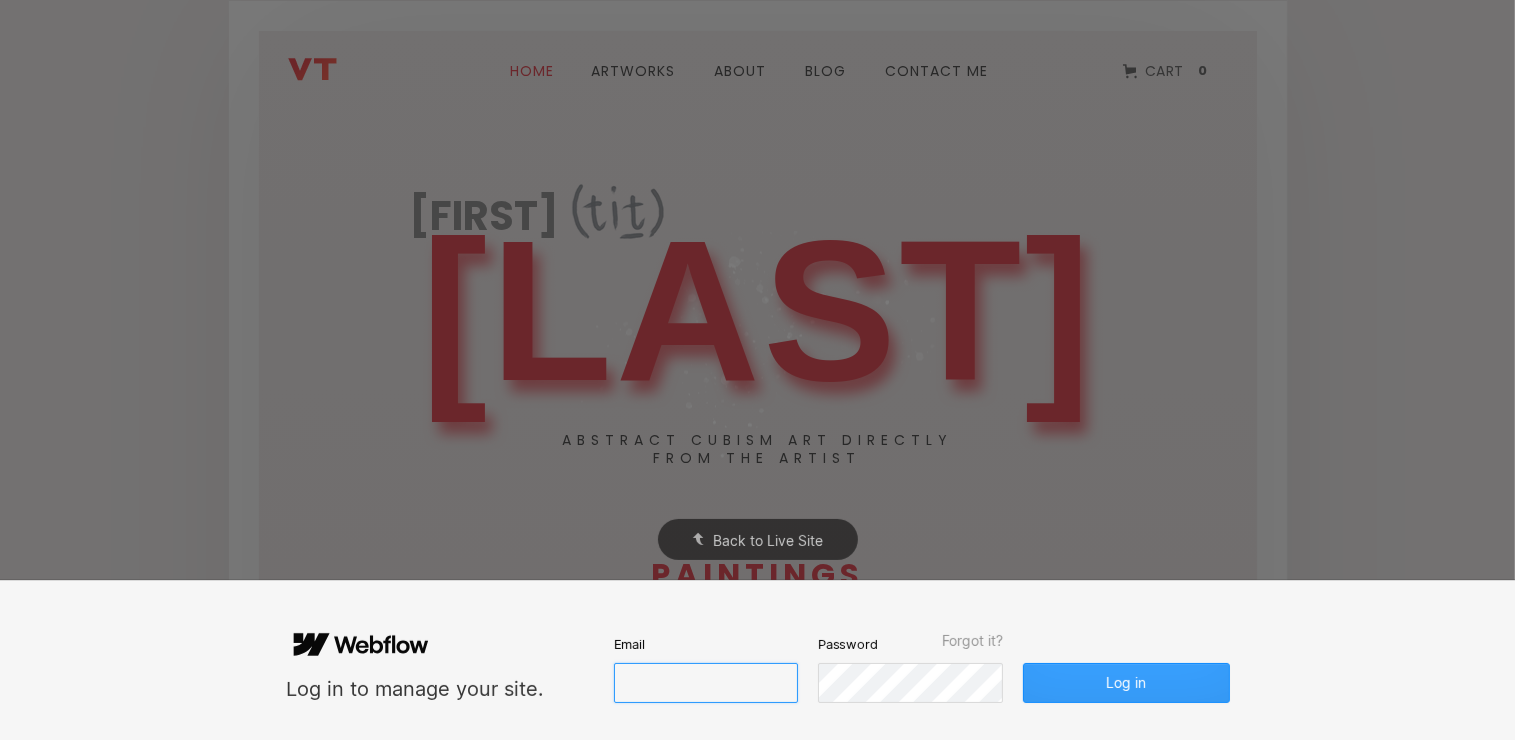 type on "[EMAIL]" 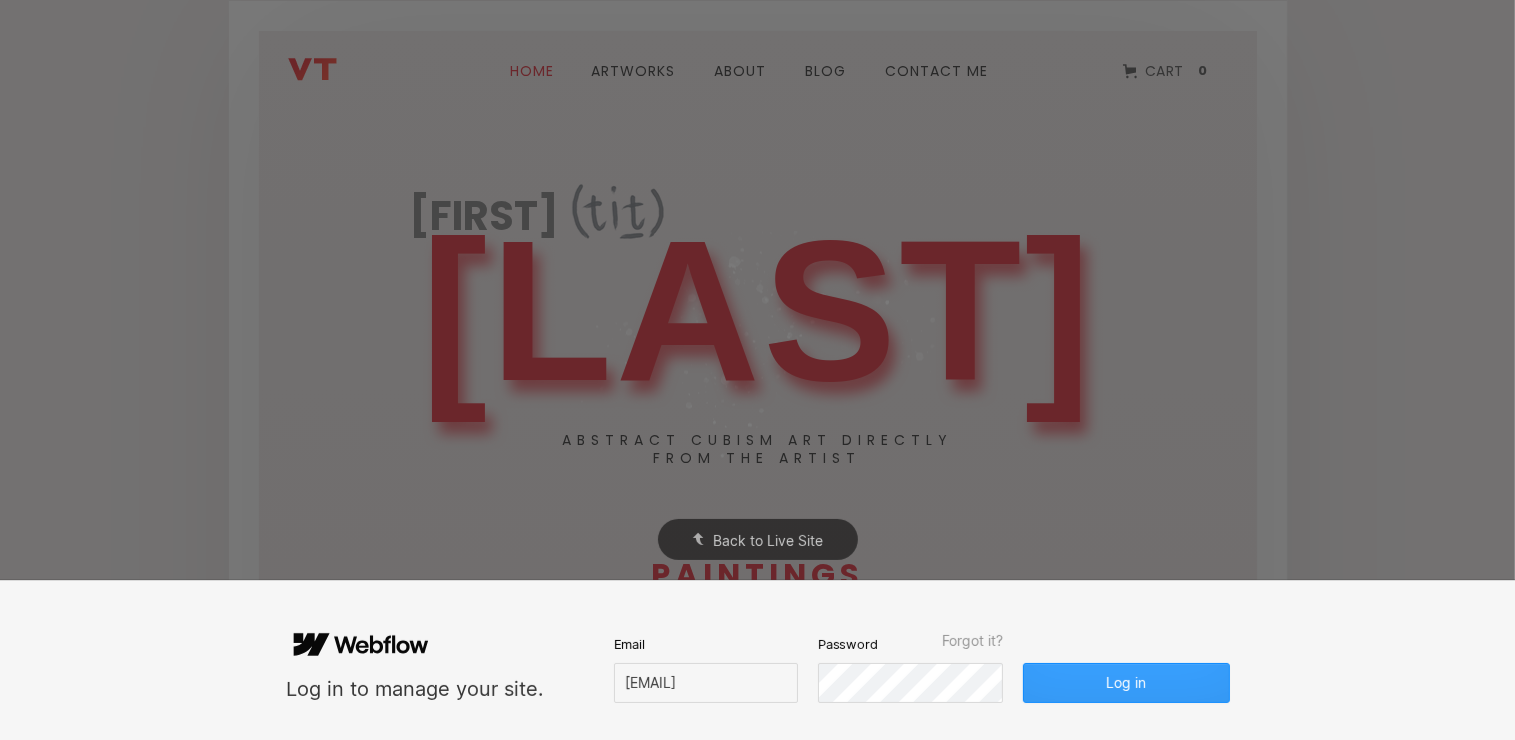 click on "Log in" at bounding box center (1126, 683) 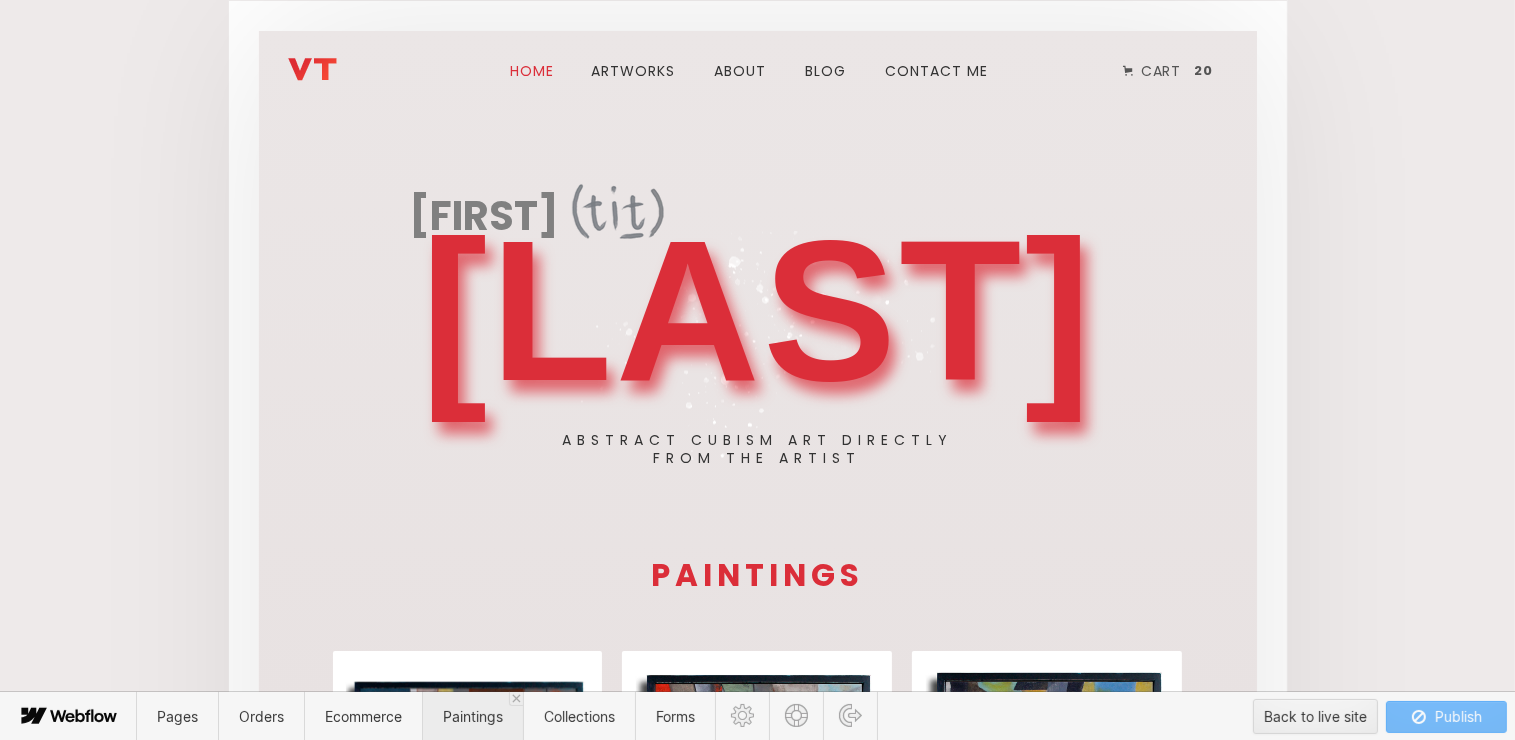 click on "Paintings" at bounding box center (473, 716) 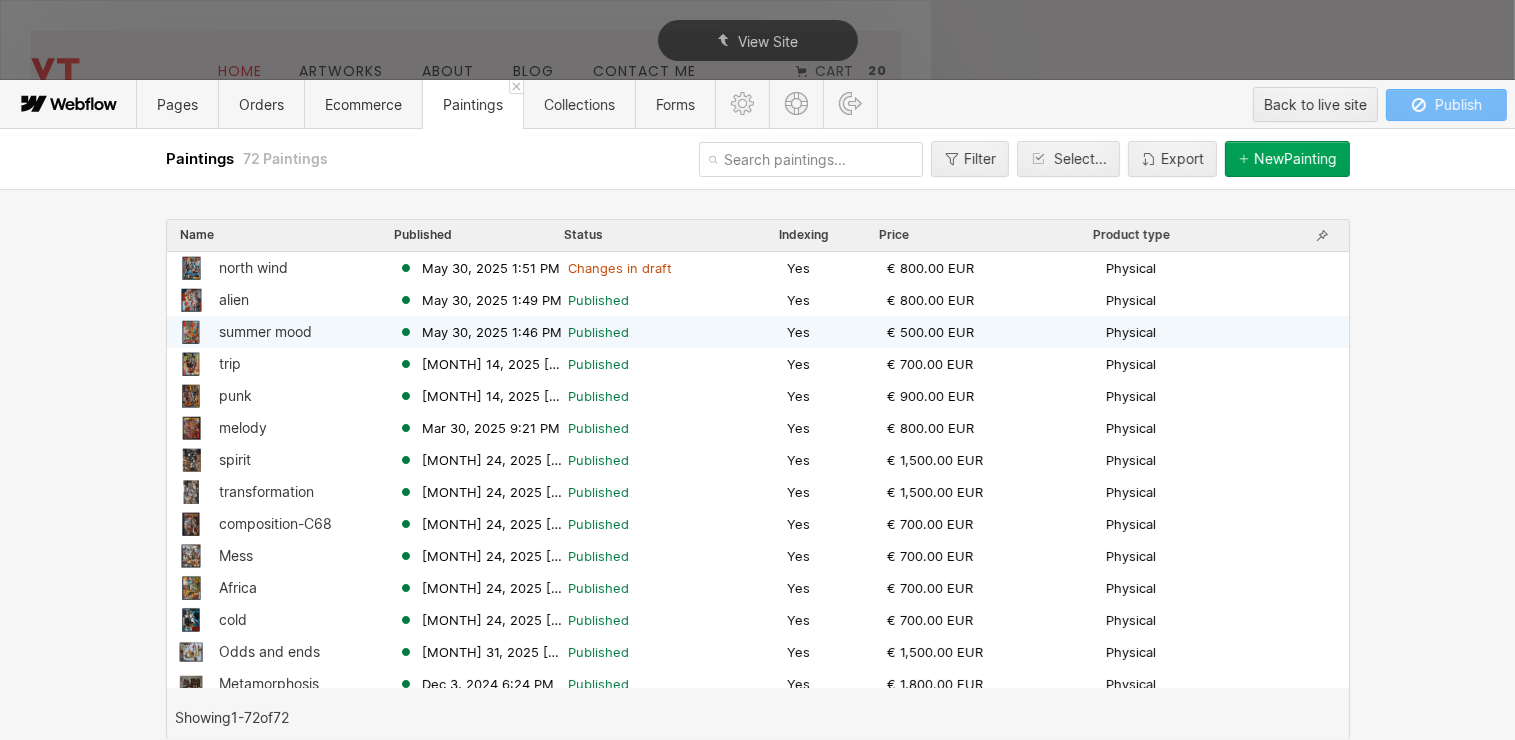 click on "summer mood" at bounding box center (265, 332) 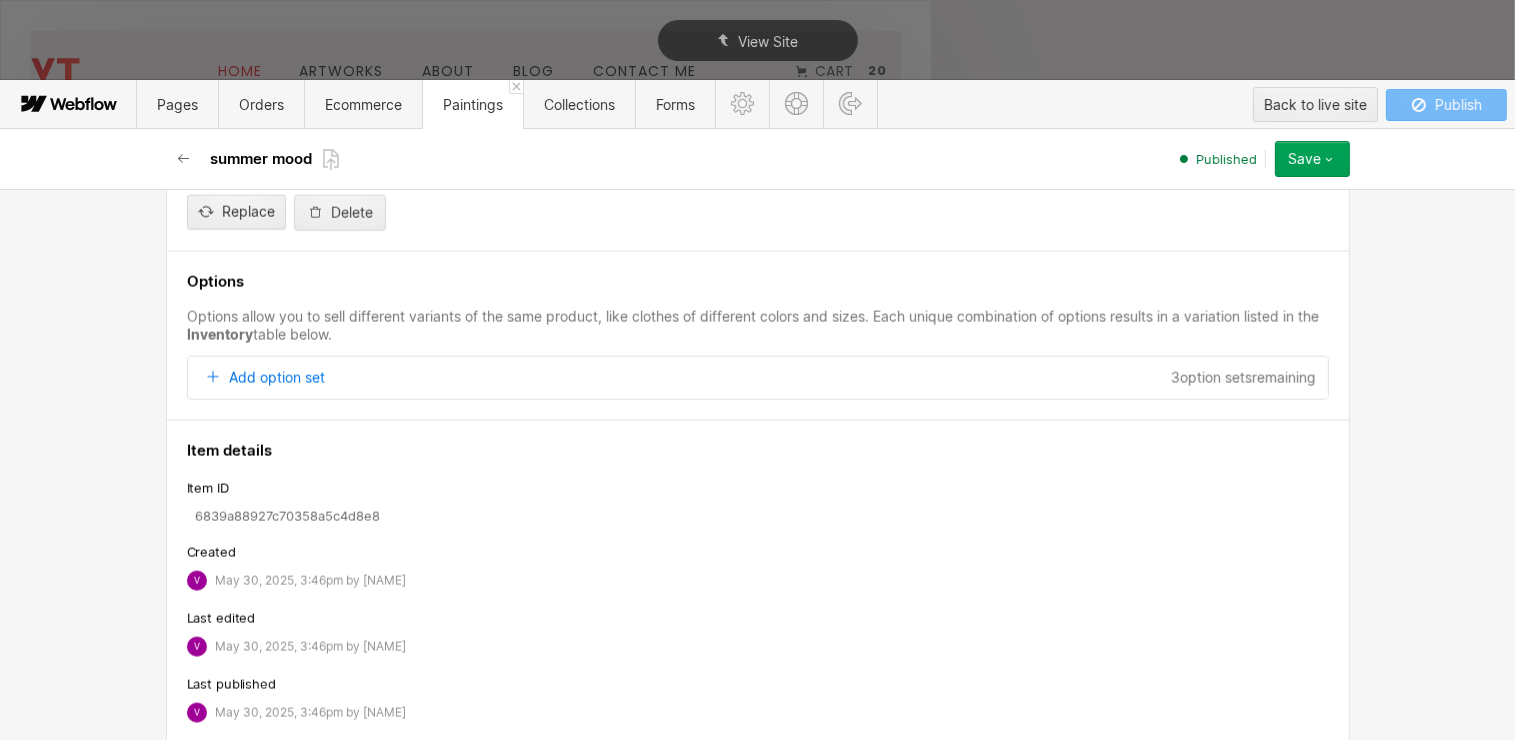 scroll, scrollTop: 2646, scrollLeft: 0, axis: vertical 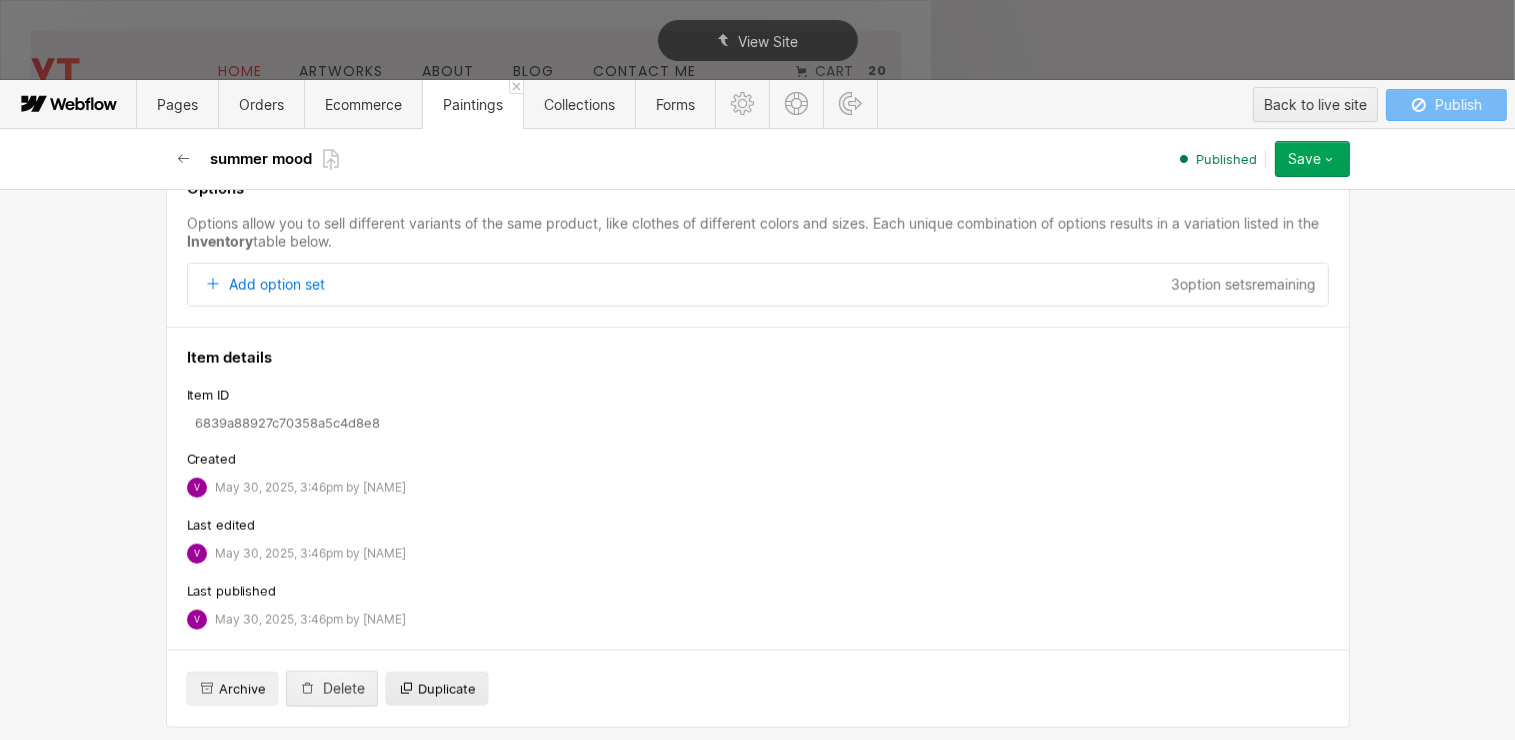 click on "Duplicate" at bounding box center [447, 689] 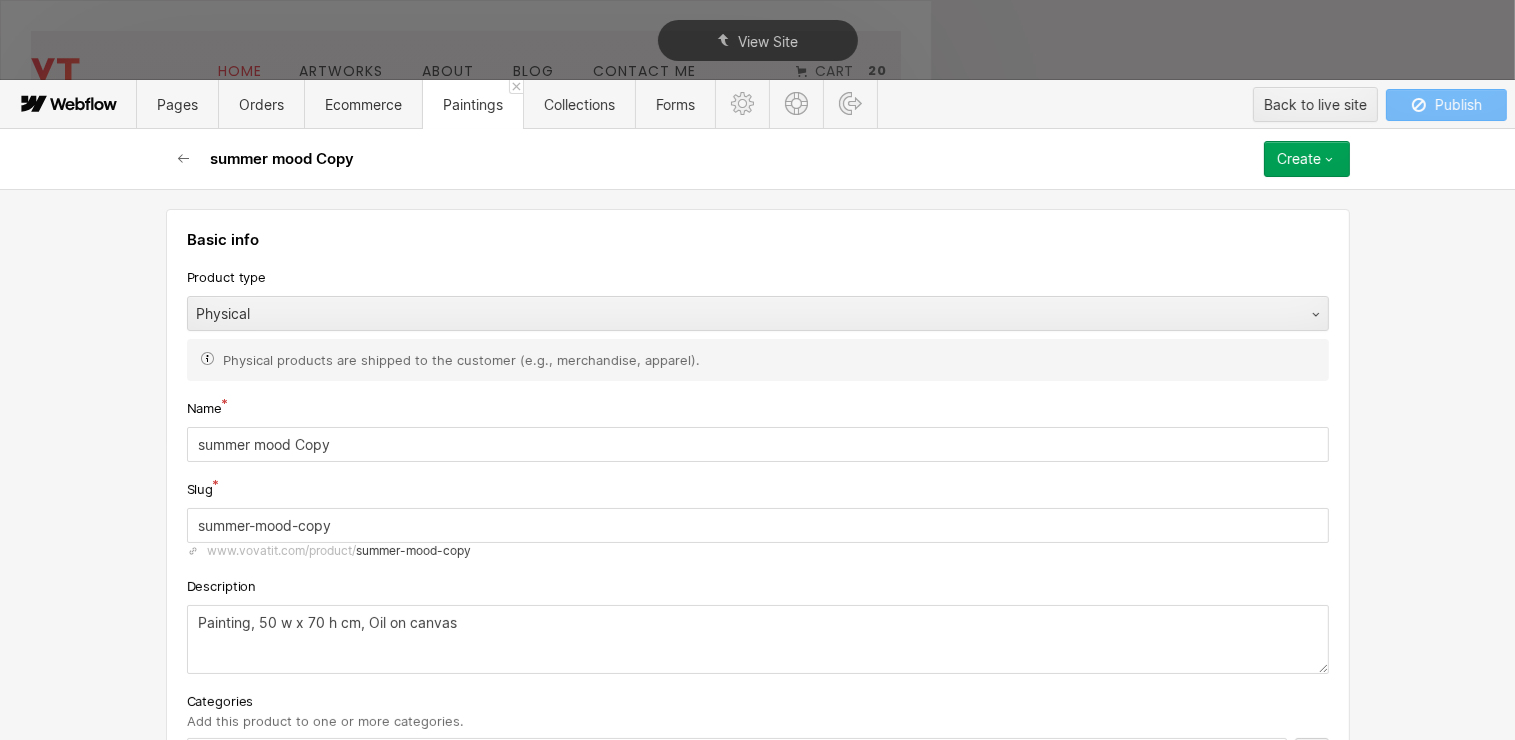 drag, startPoint x: 338, startPoint y: 439, endPoint x: 143, endPoint y: 436, distance: 195.02307 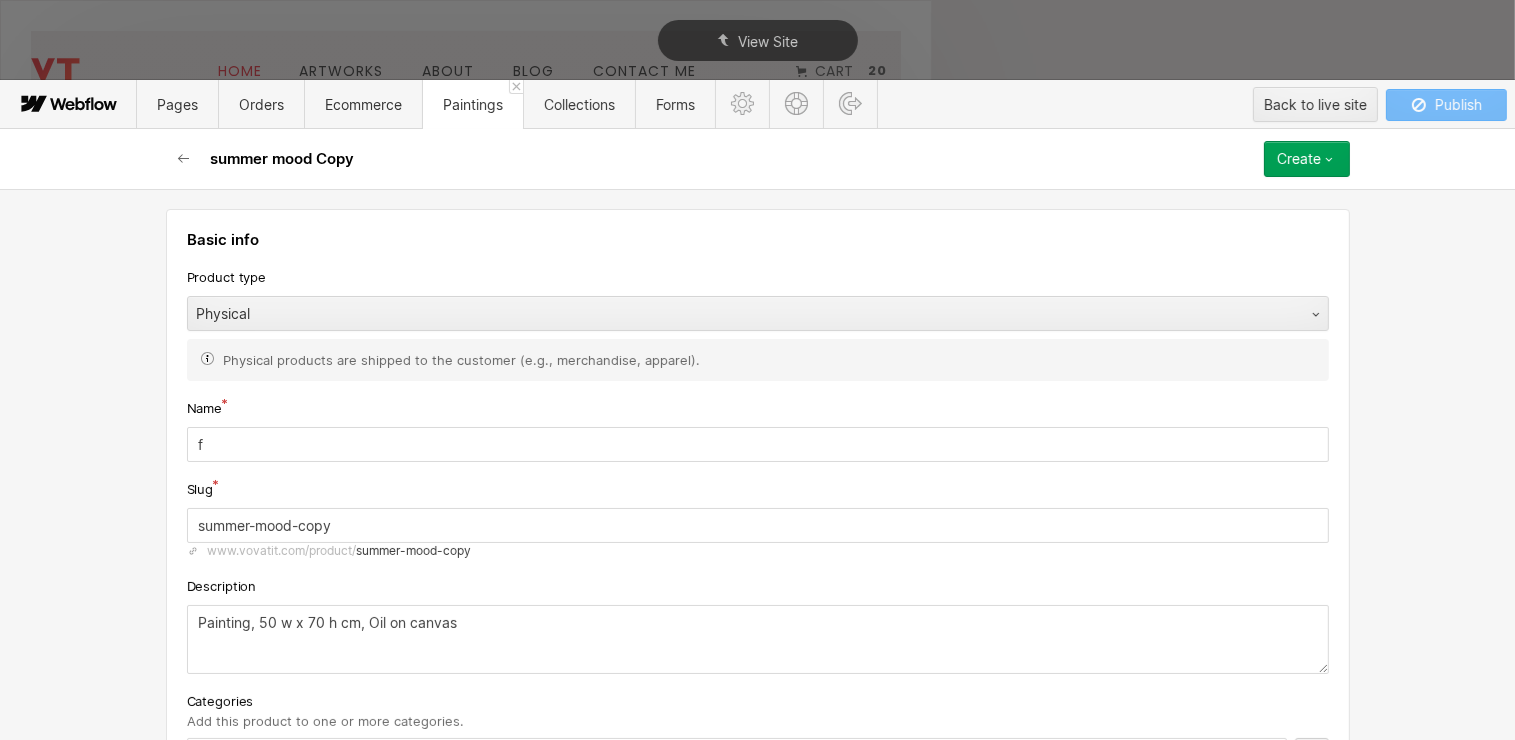 type on "f" 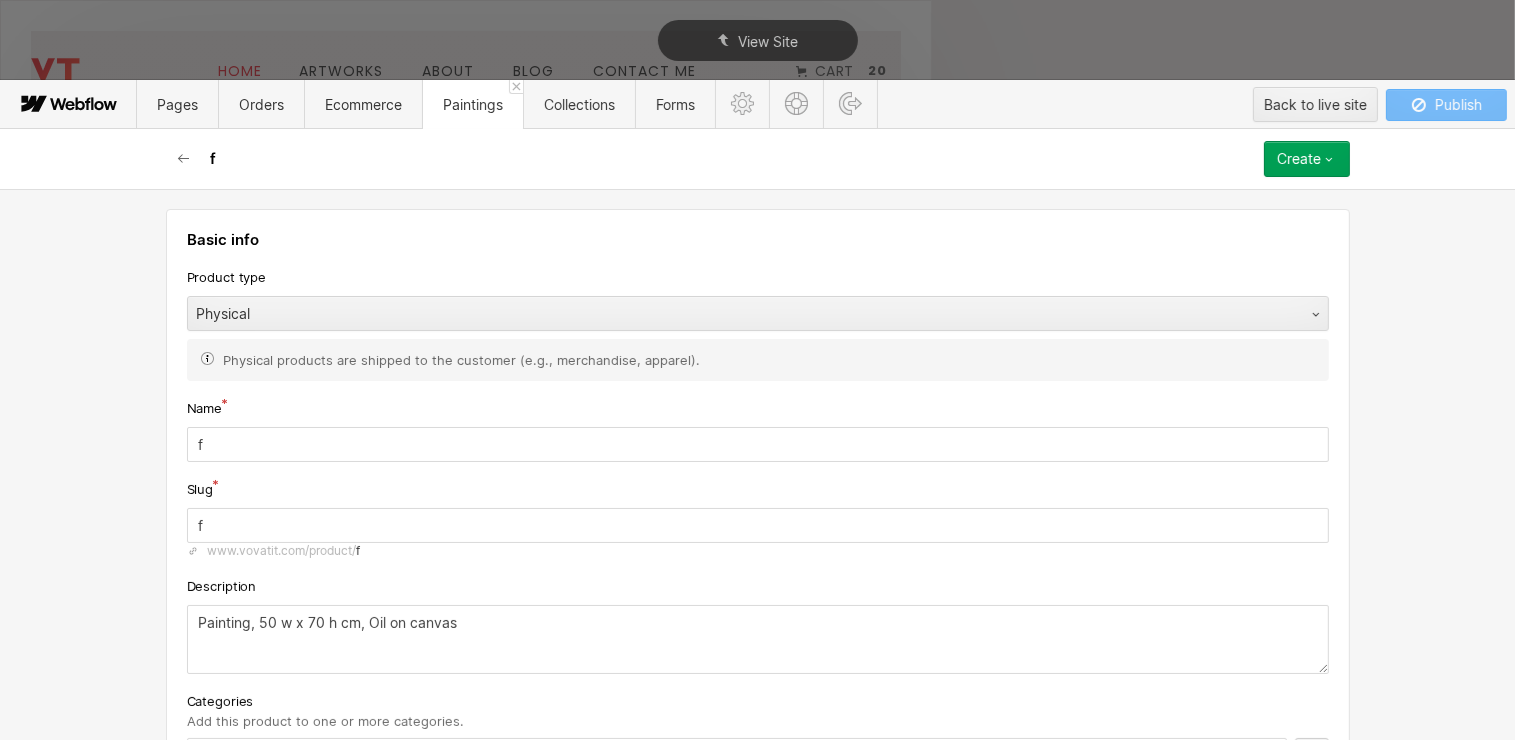 type on "fo" 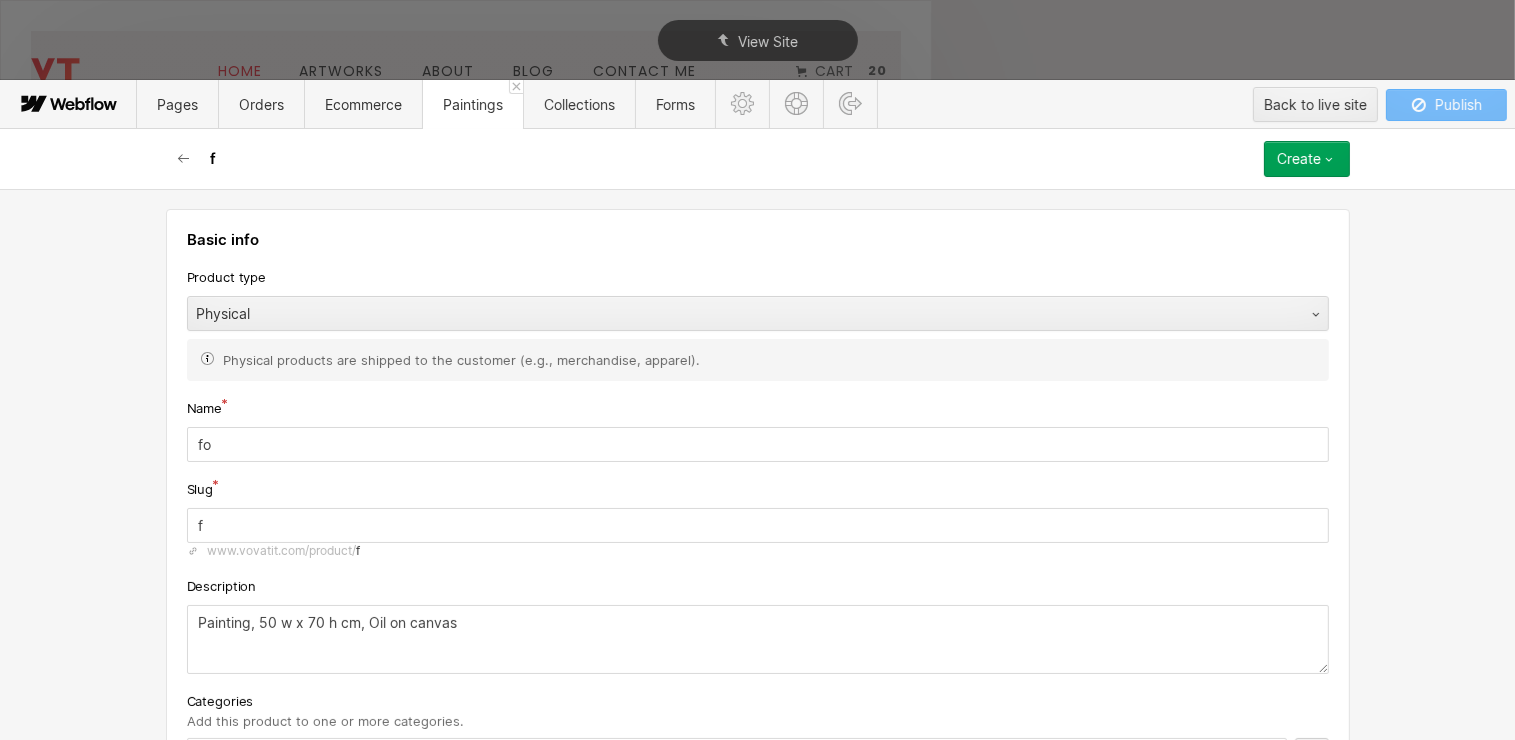 type on "fo" 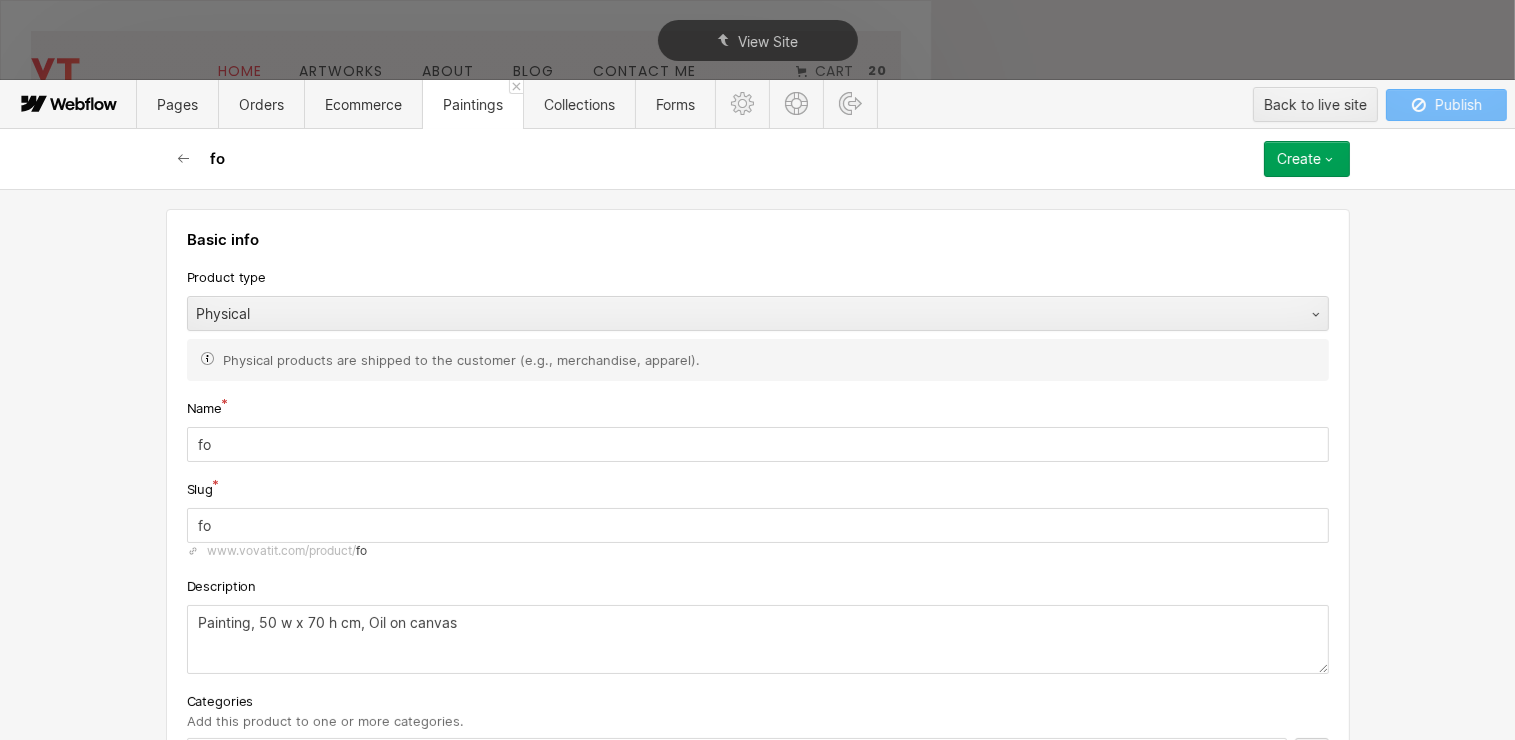 type on "for" 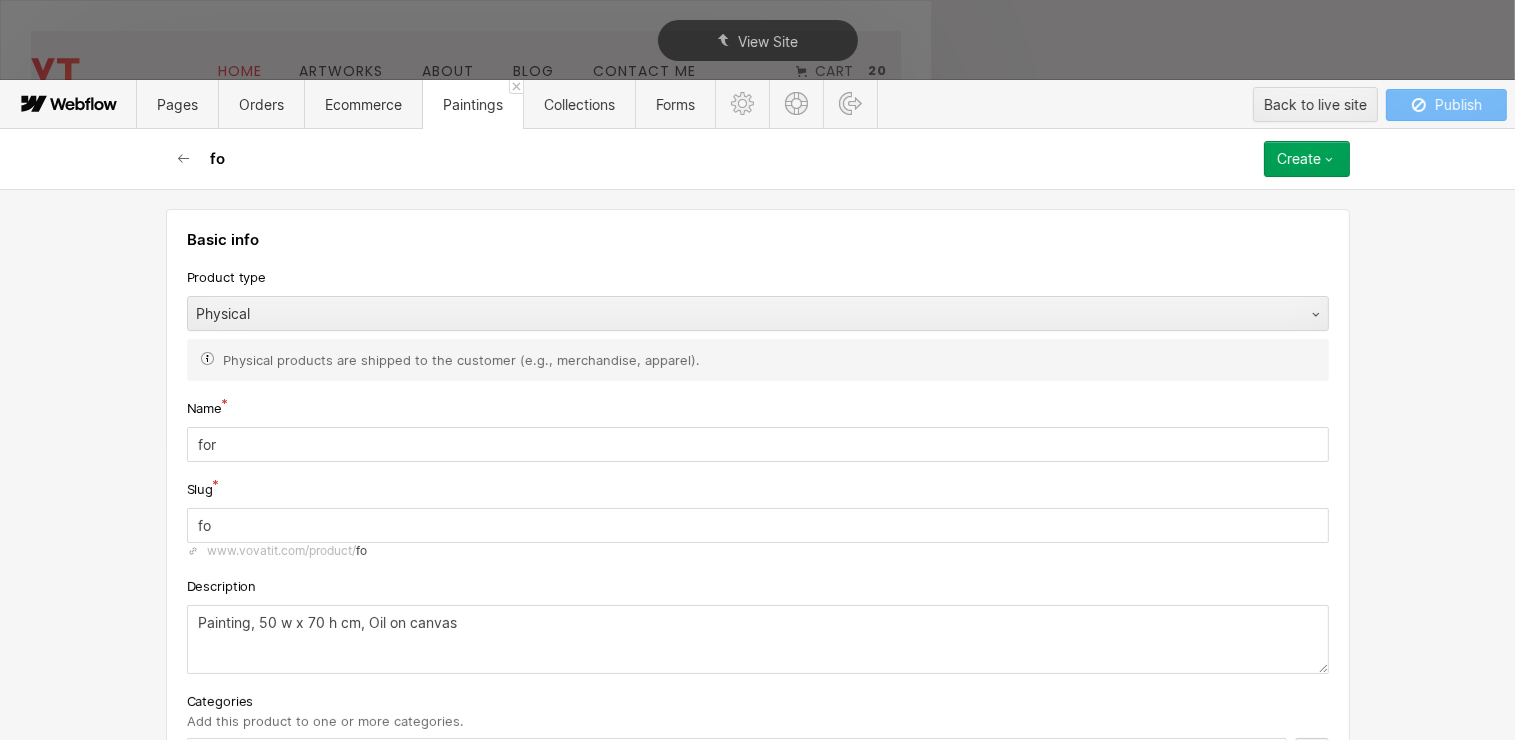 type on "for" 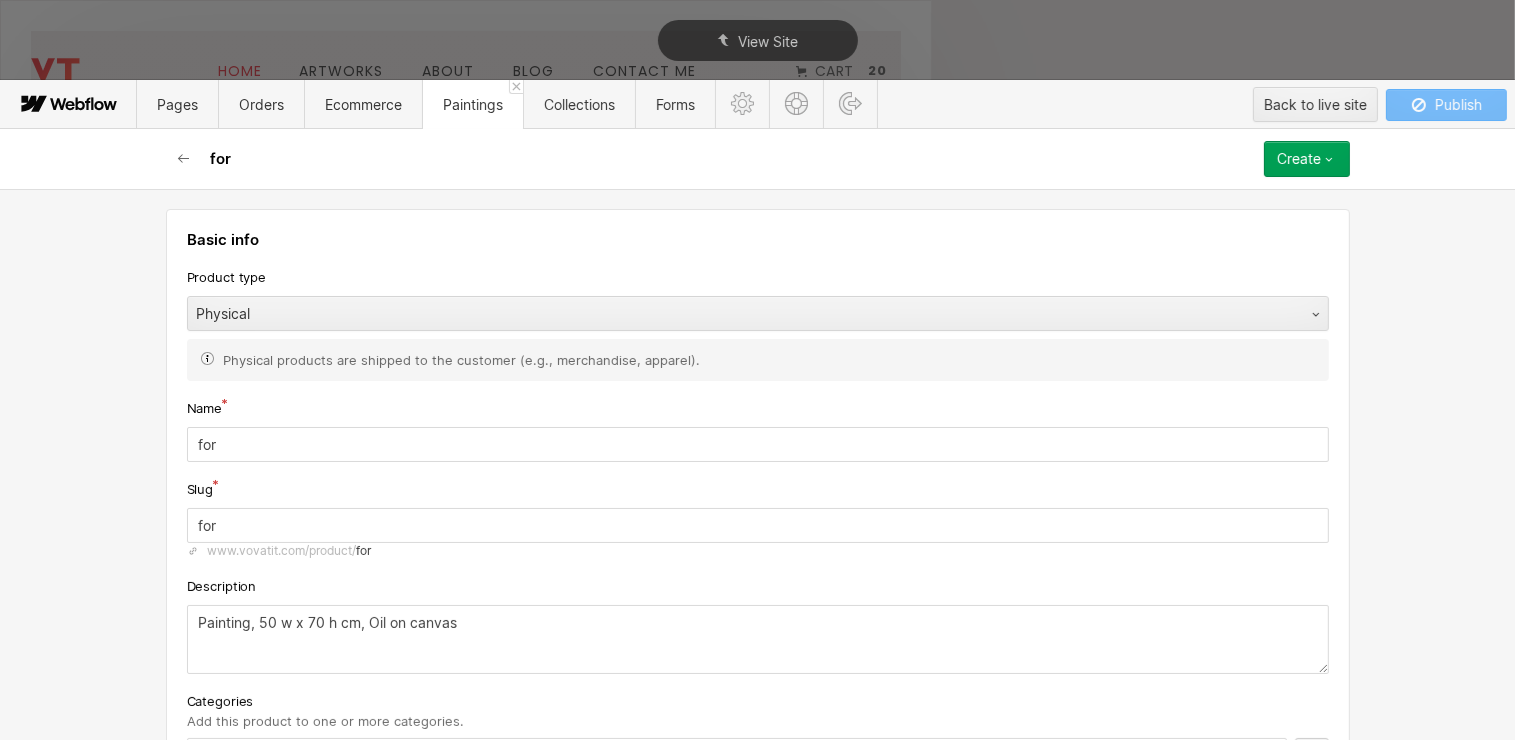type on "fore" 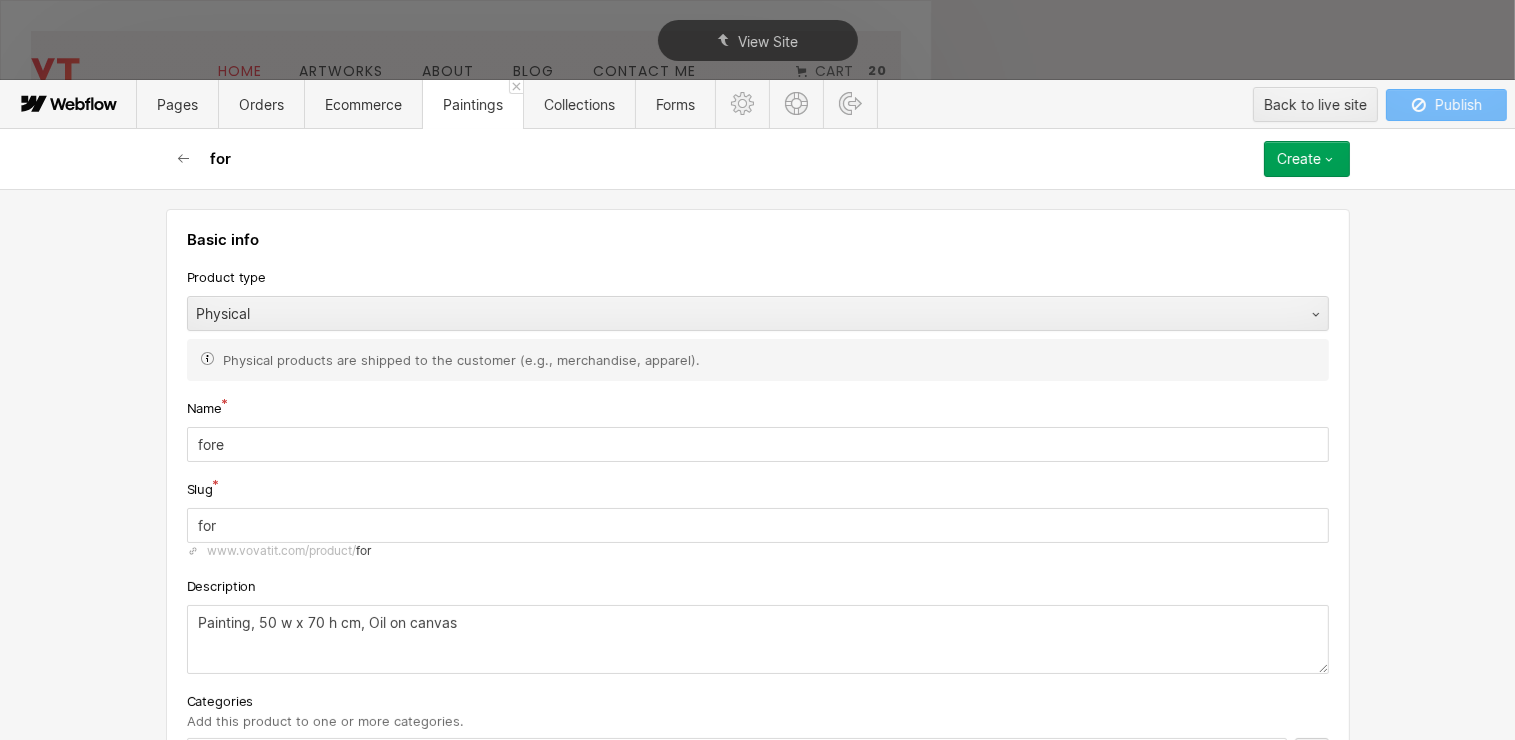 type on "fore" 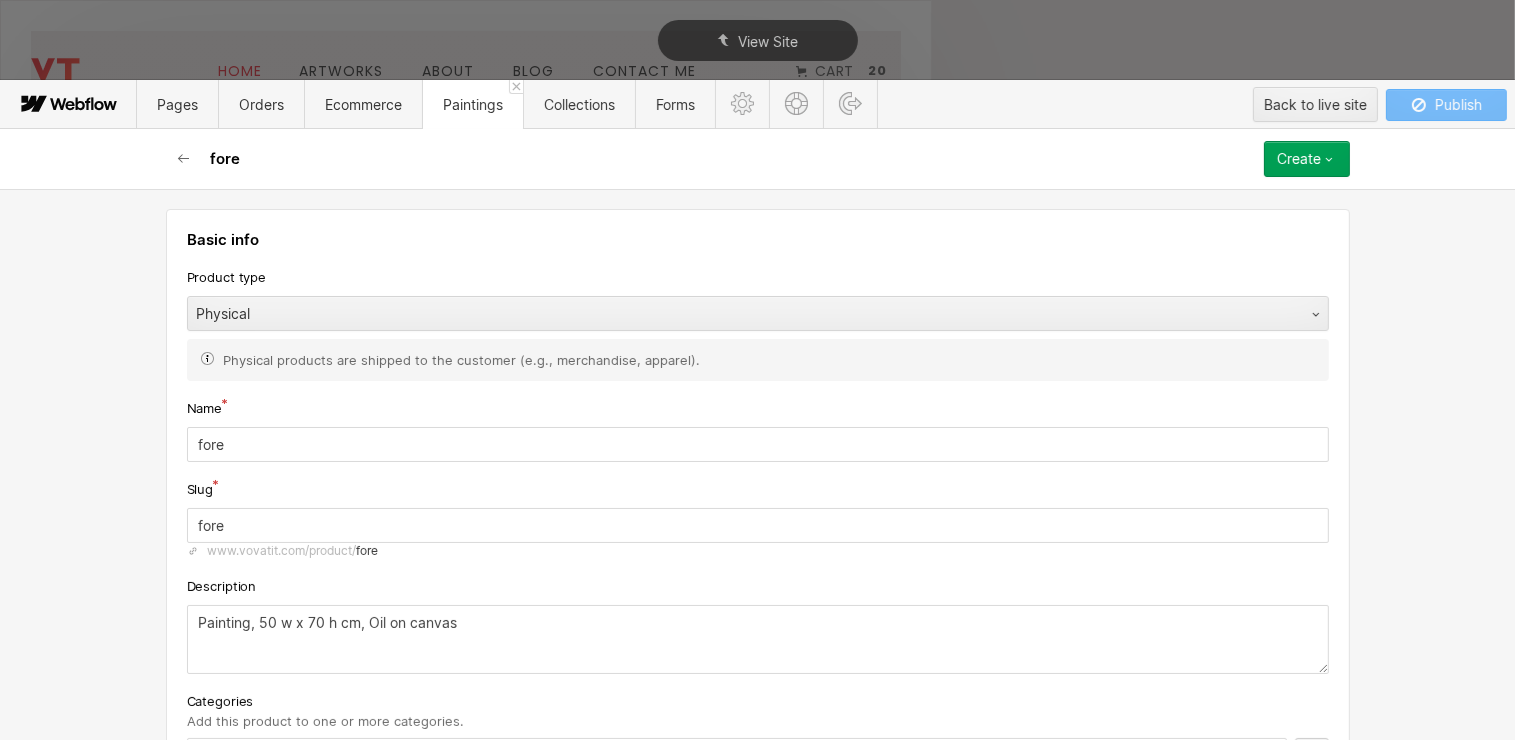 type on "fores" 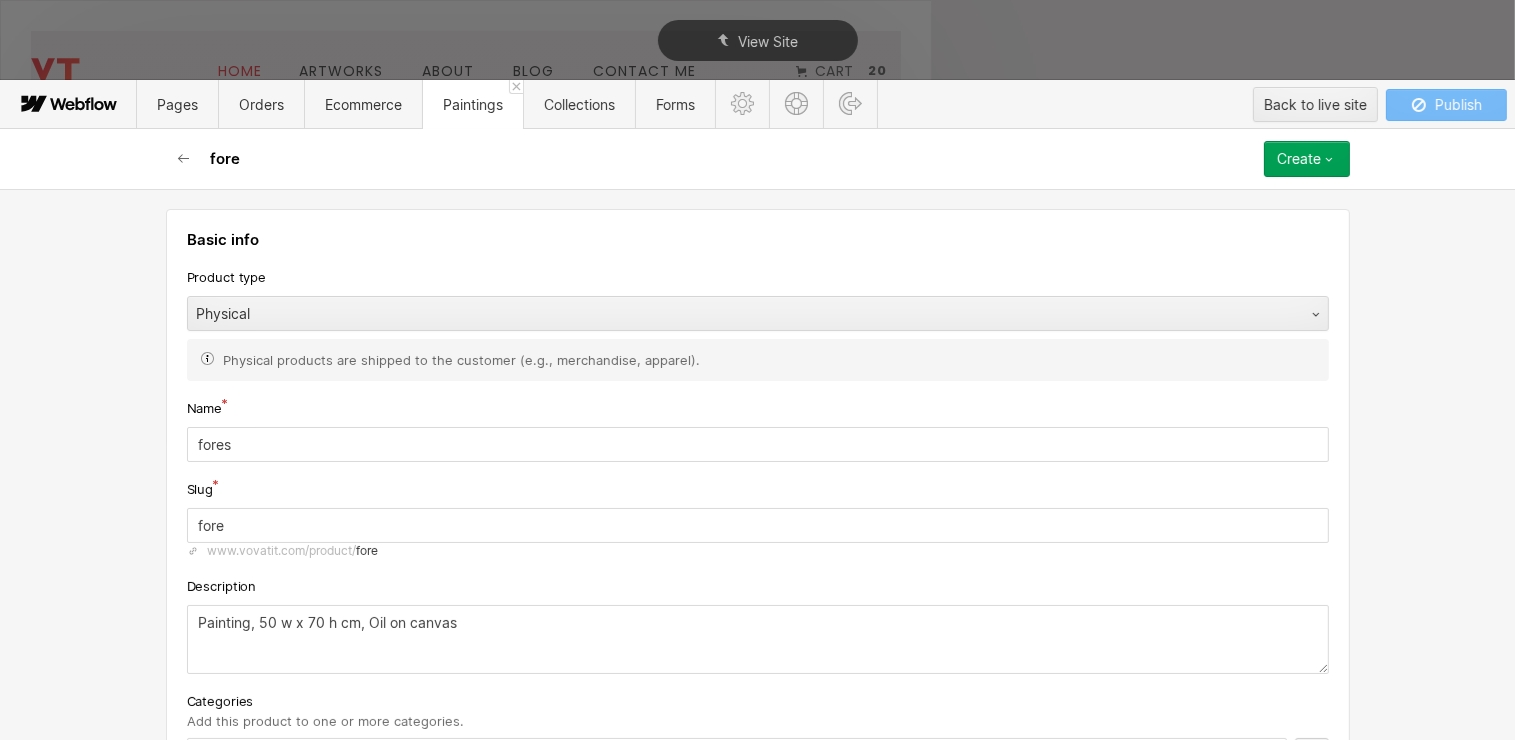 type on "fores" 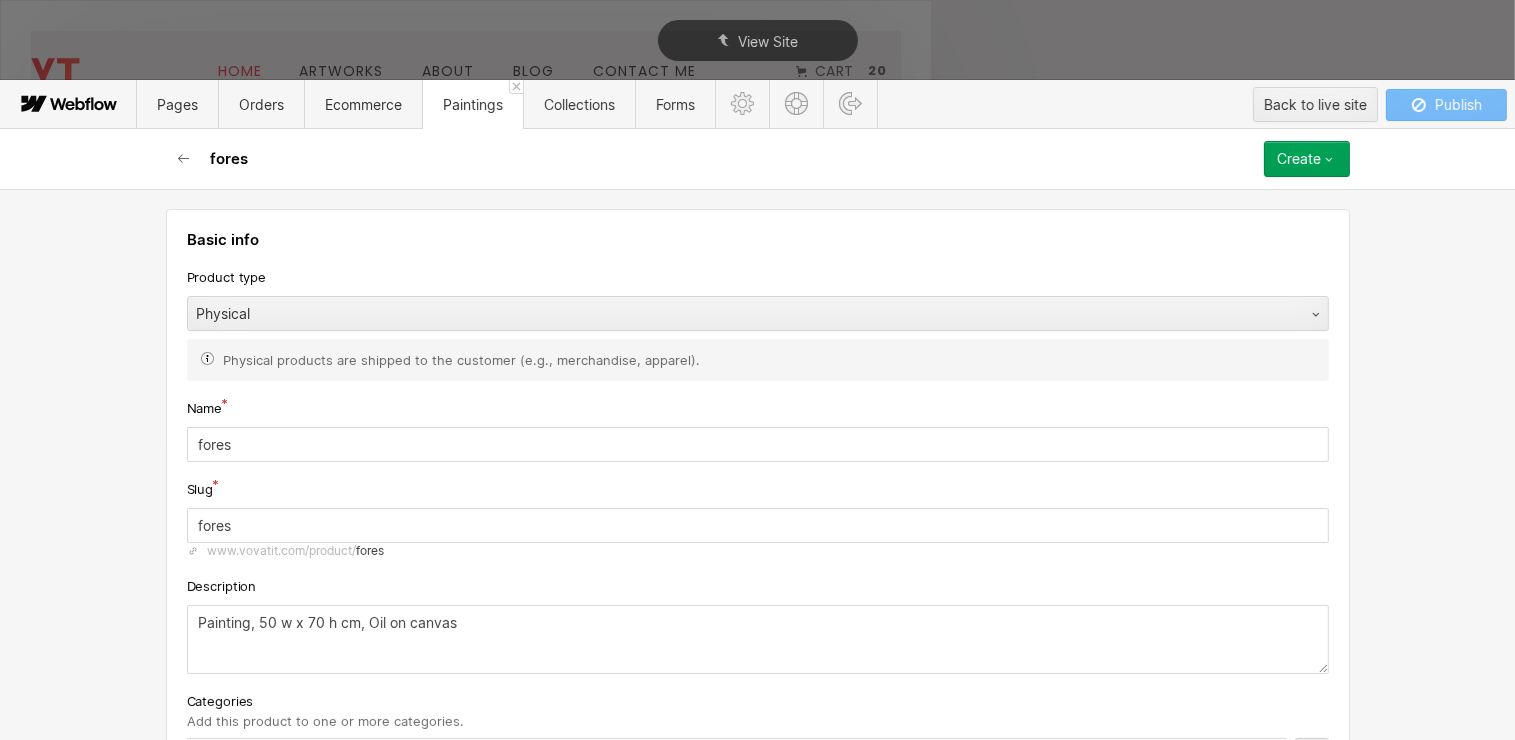 type on "forest" 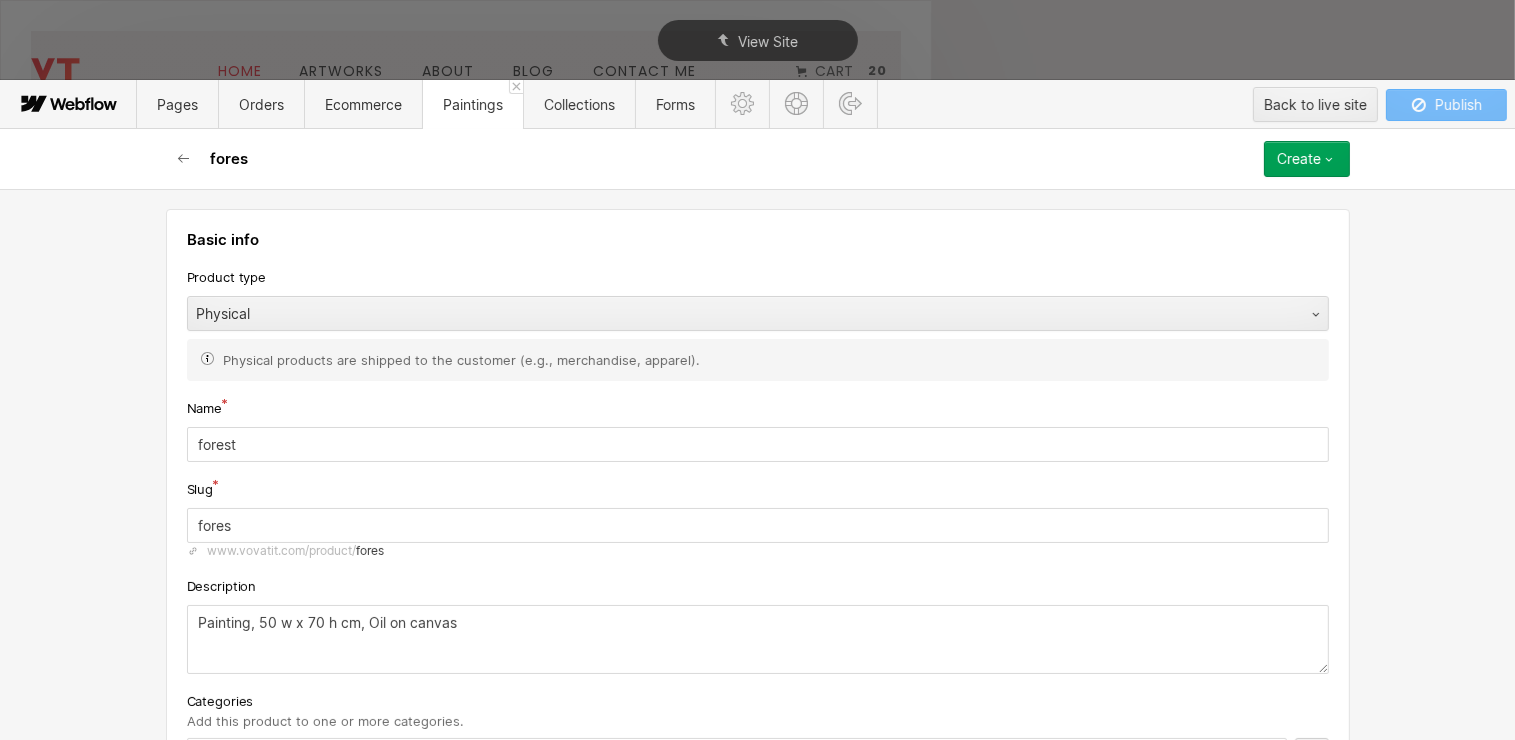 type on "forest" 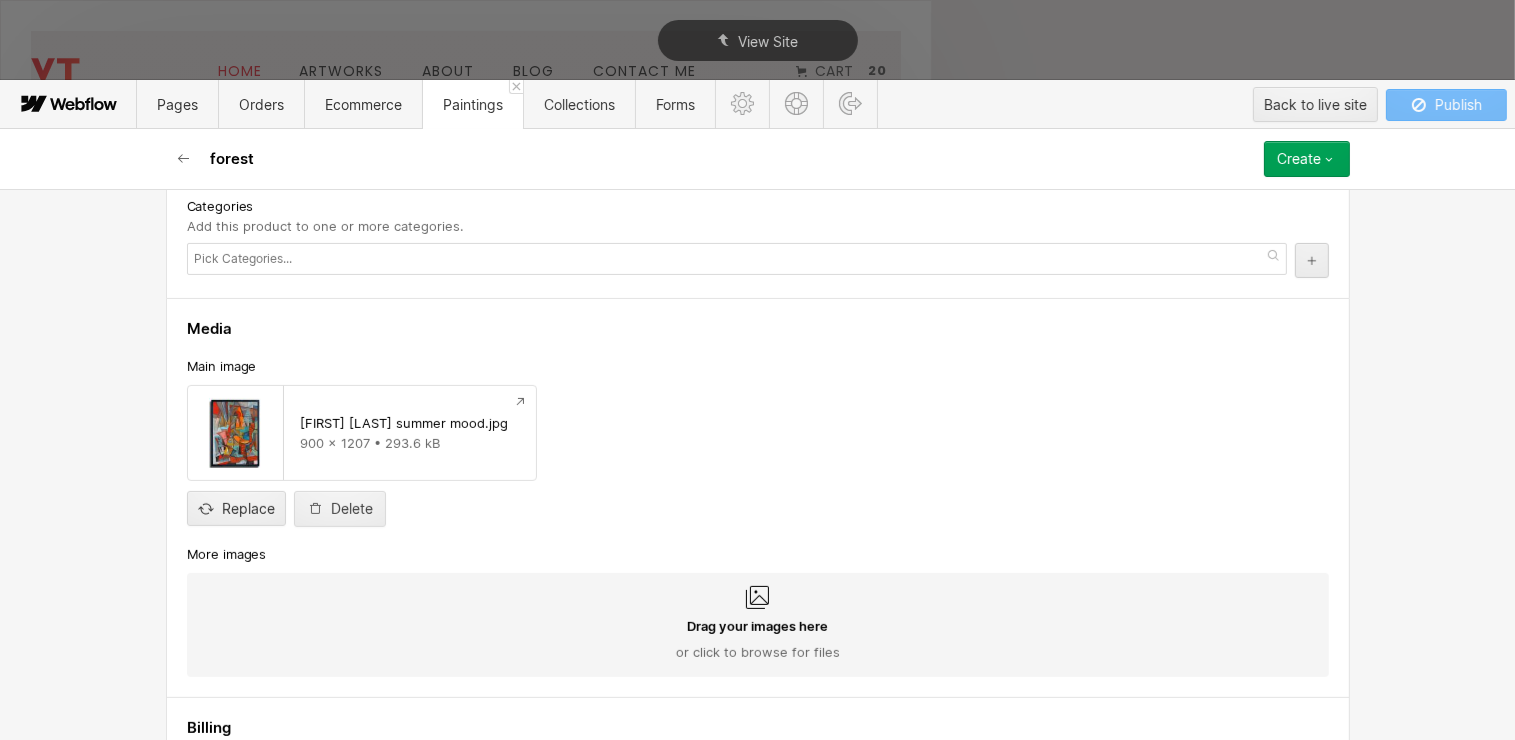 scroll, scrollTop: 500, scrollLeft: 0, axis: vertical 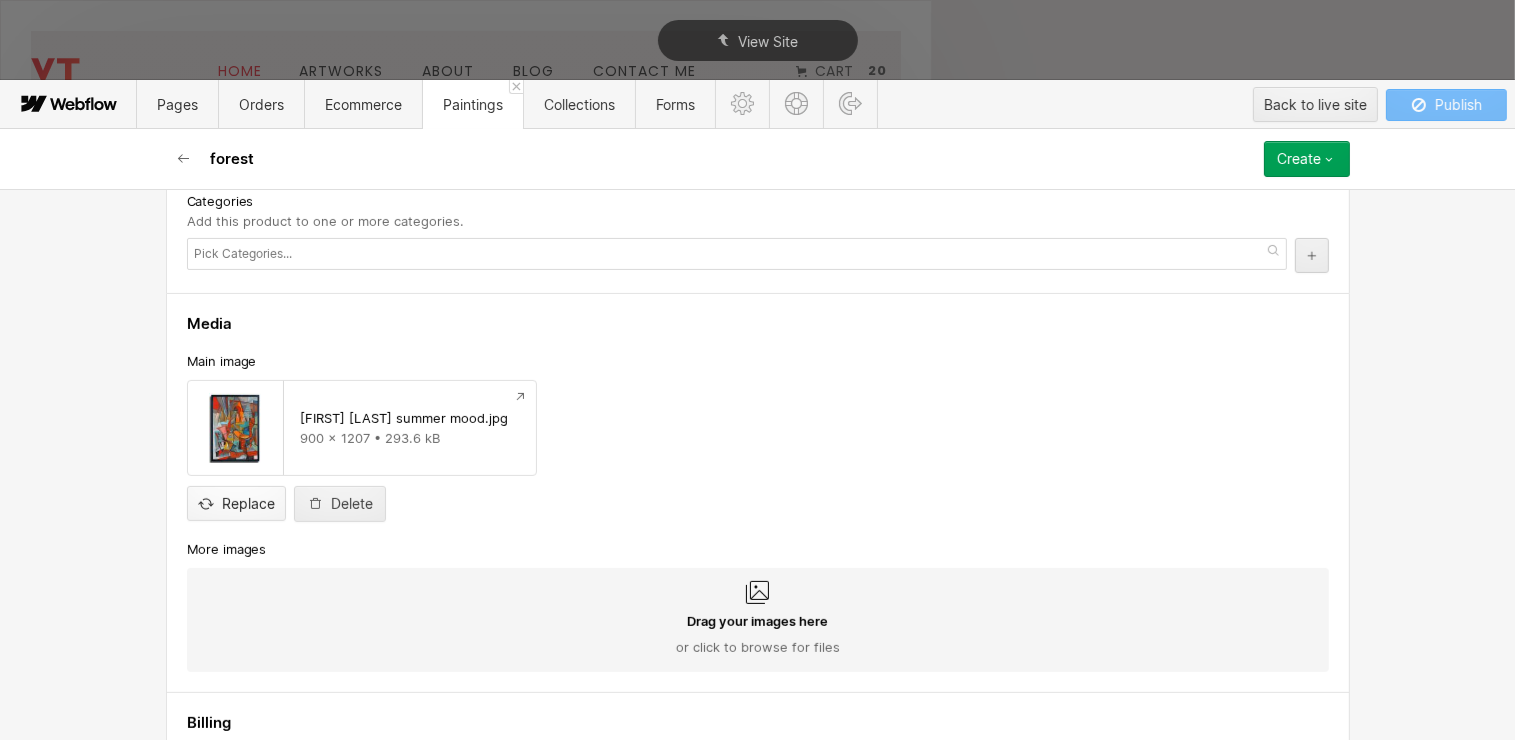 type on "forest" 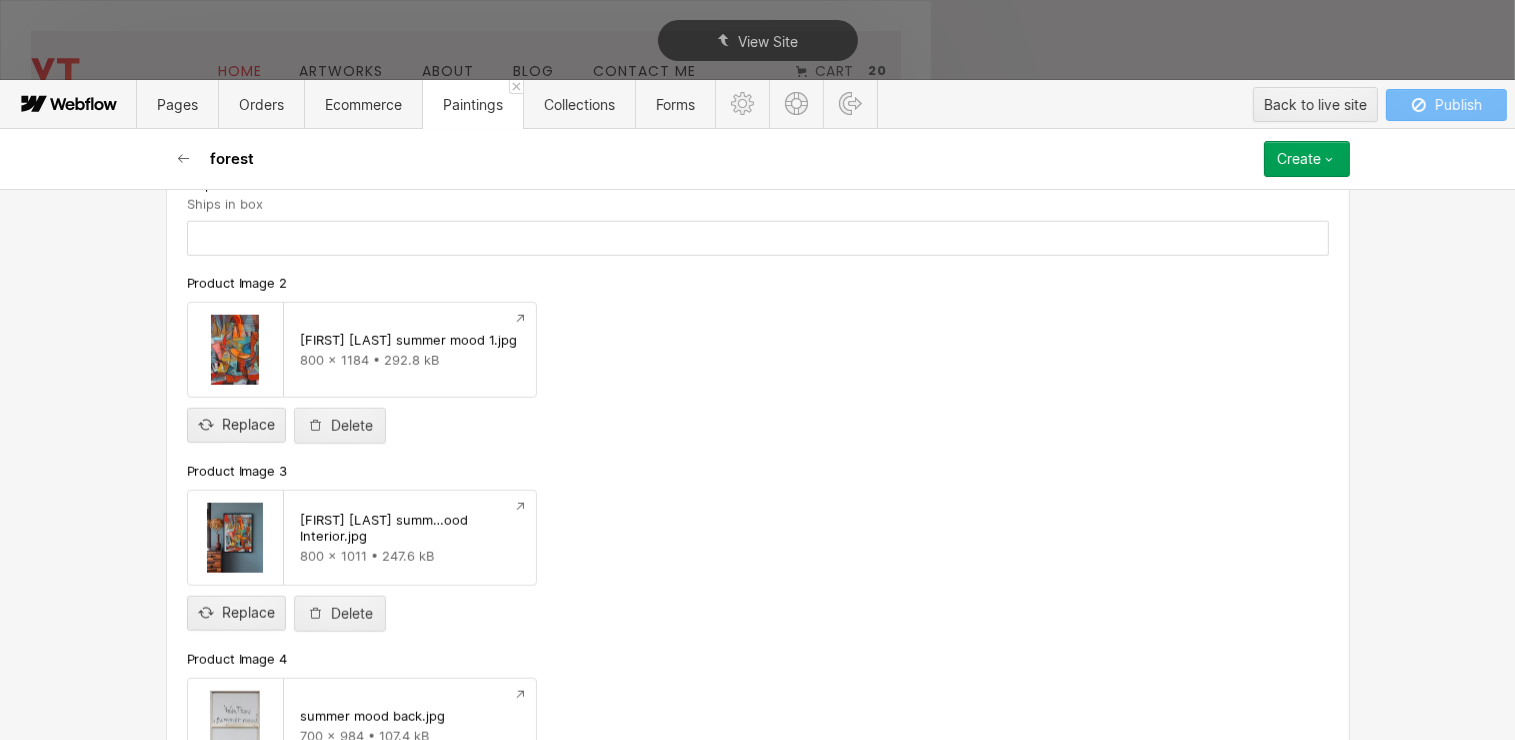 scroll, scrollTop: 2100, scrollLeft: 0, axis: vertical 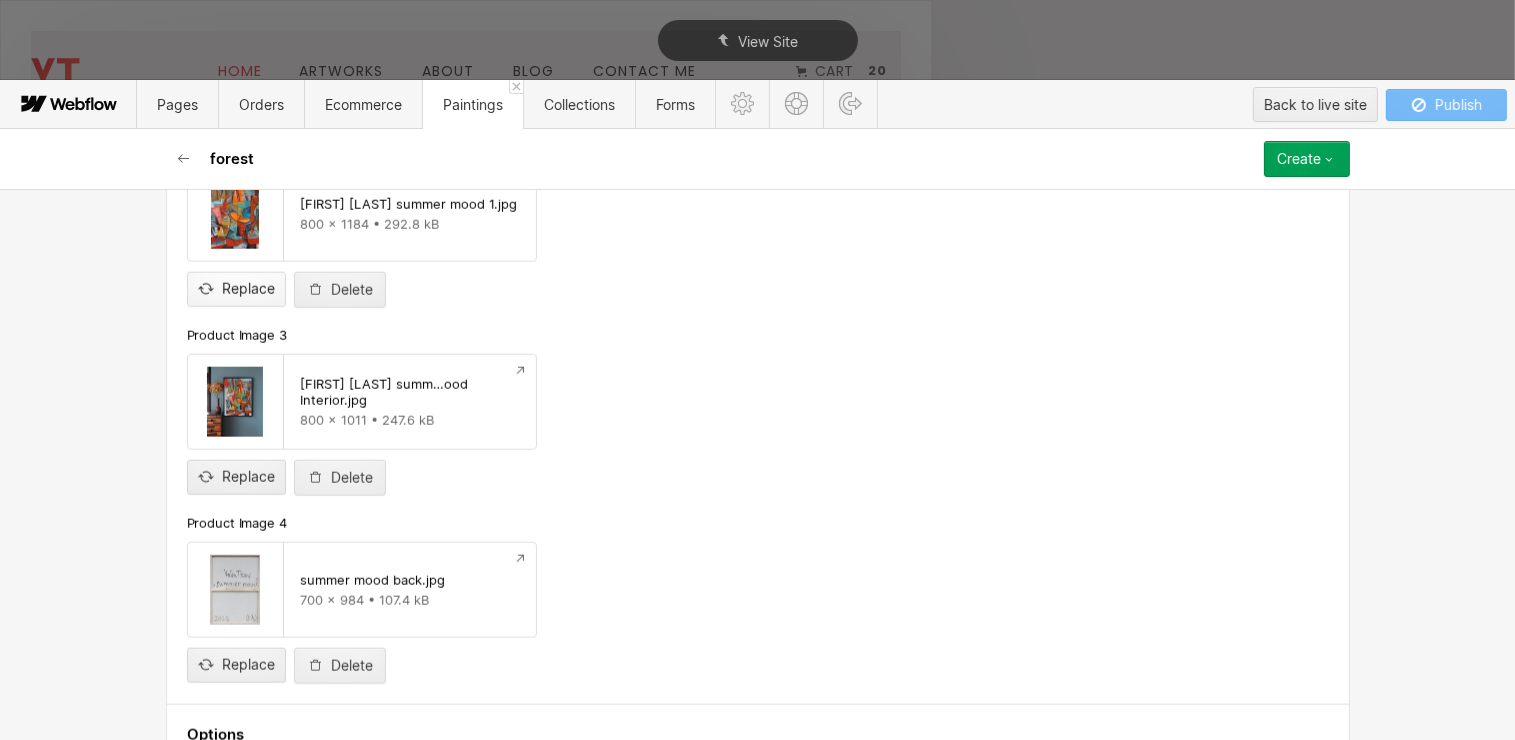click at bounding box center [236, 273] 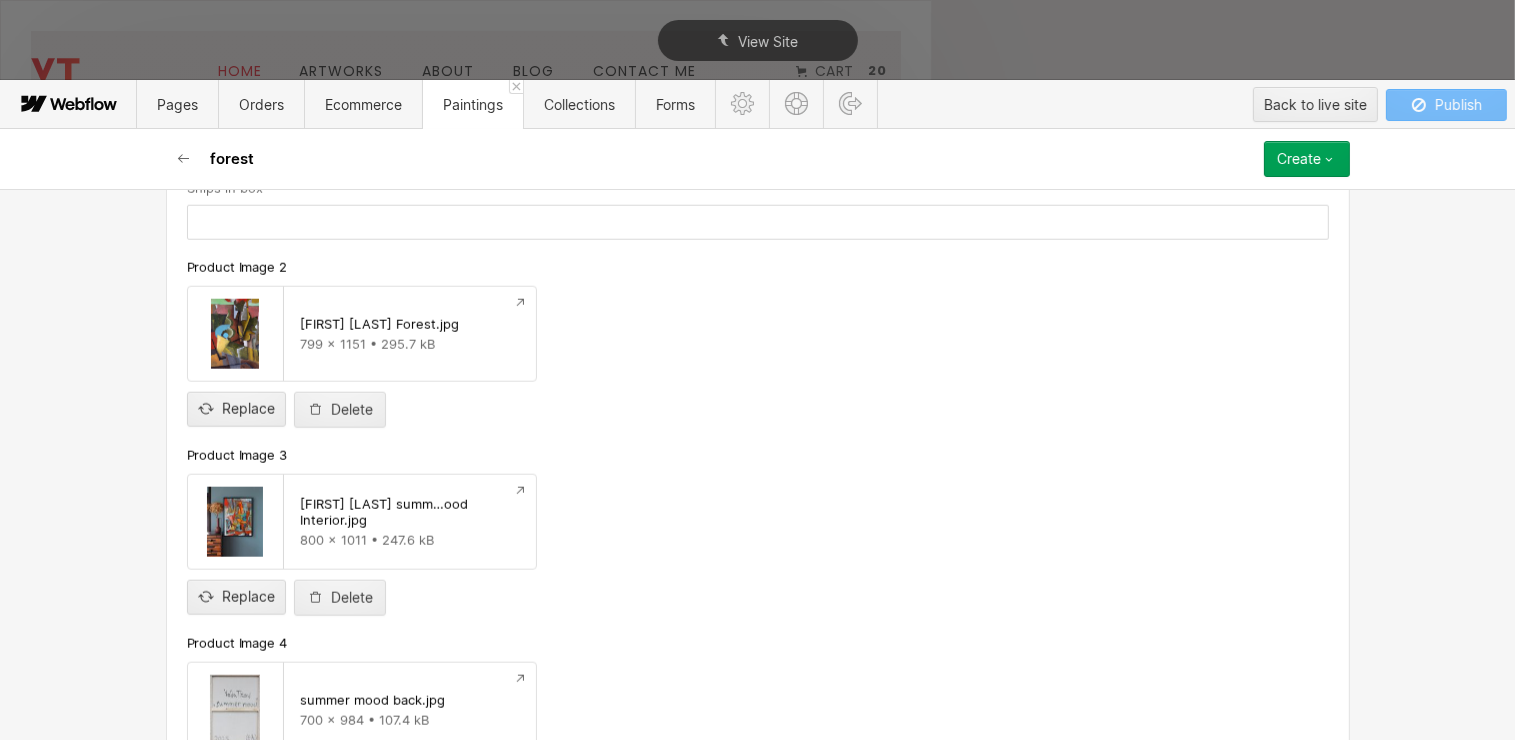 scroll, scrollTop: 2000, scrollLeft: 0, axis: vertical 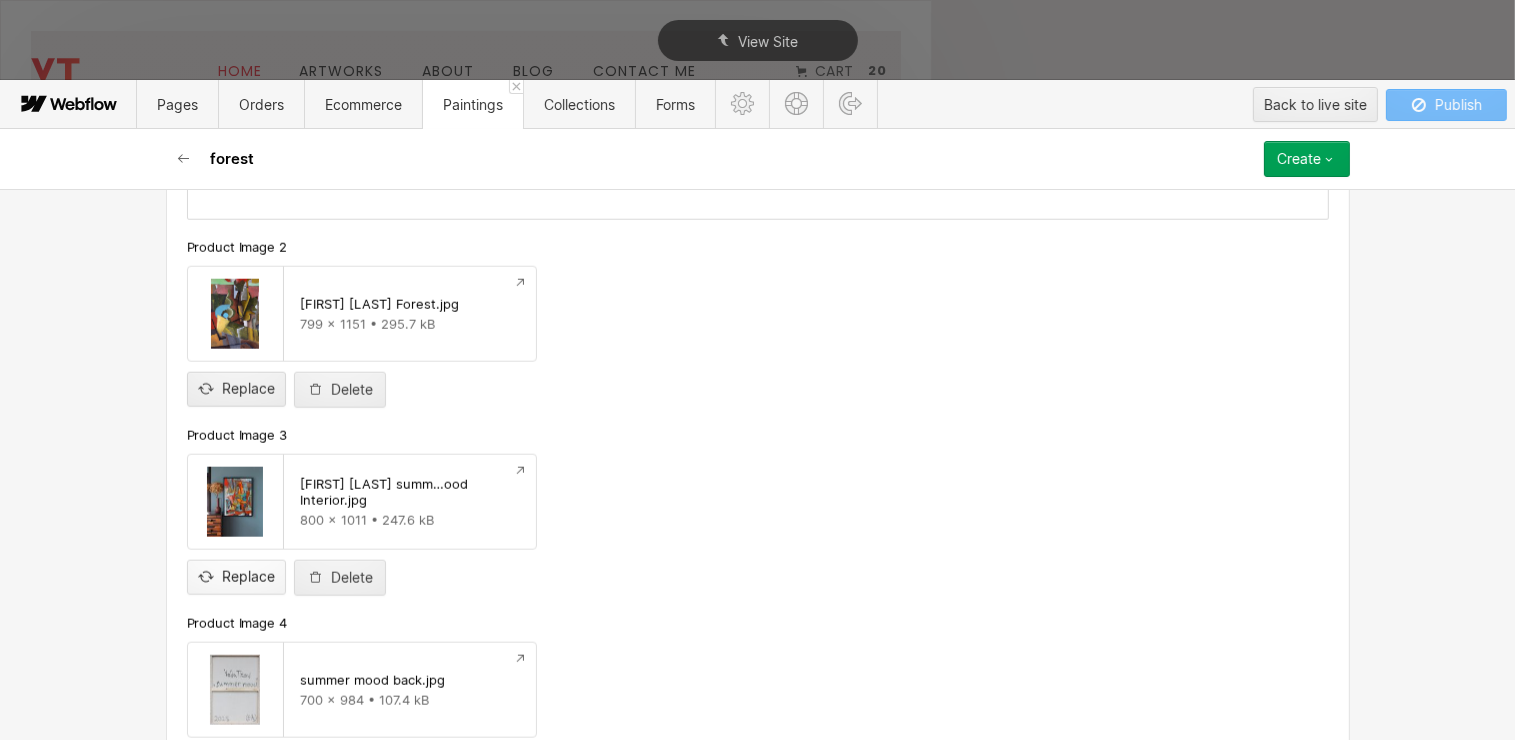 click at bounding box center [236, 561] 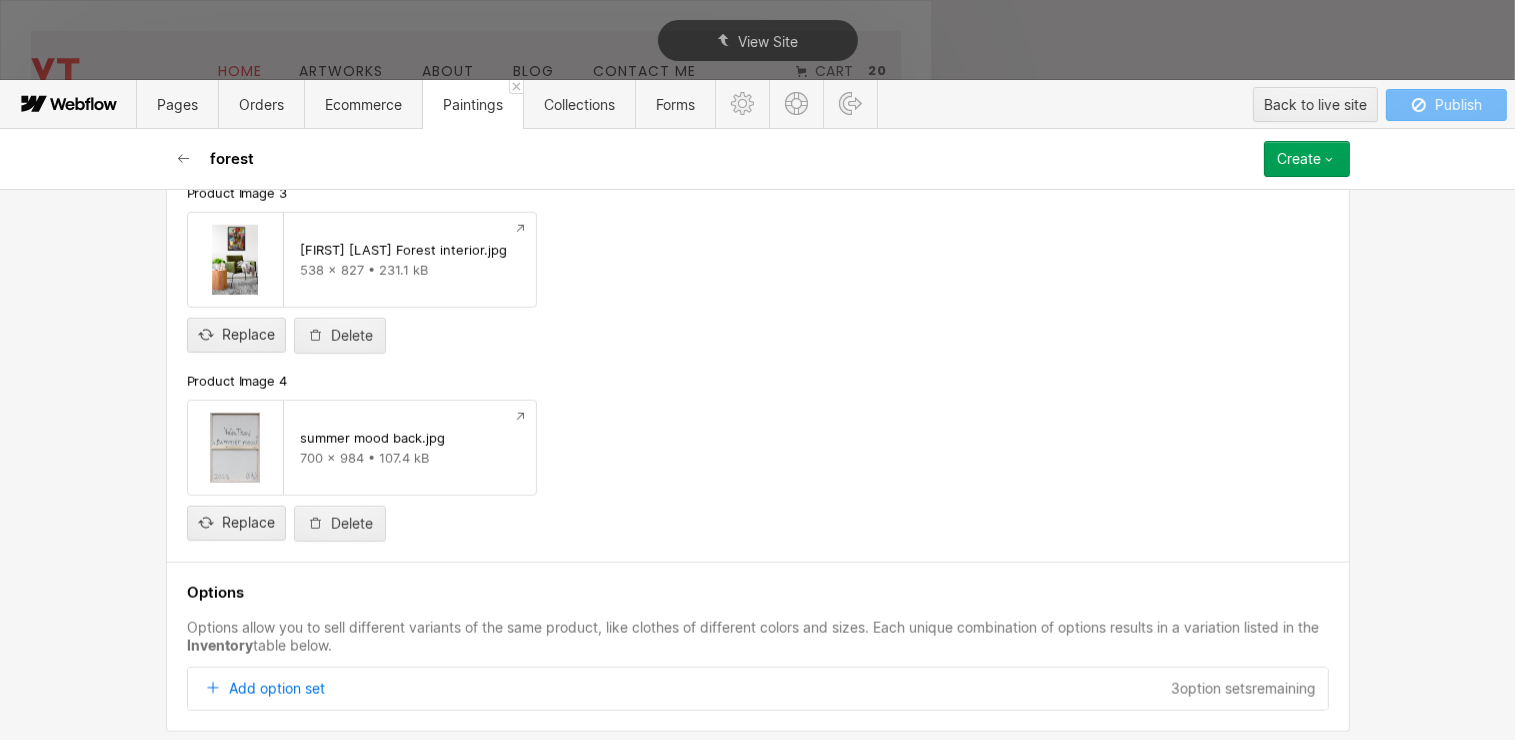 scroll, scrollTop: 2247, scrollLeft: 0, axis: vertical 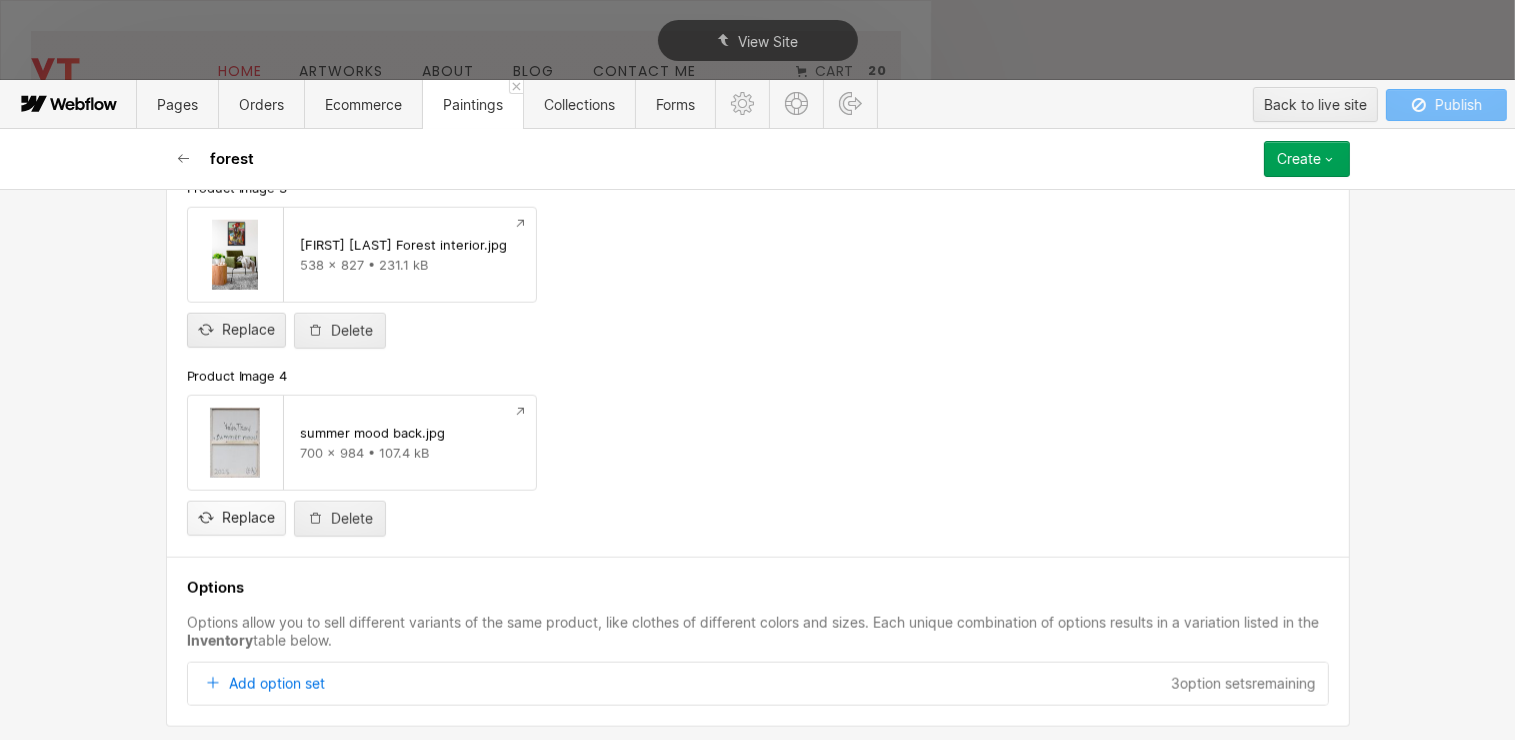 click at bounding box center (236, 502) 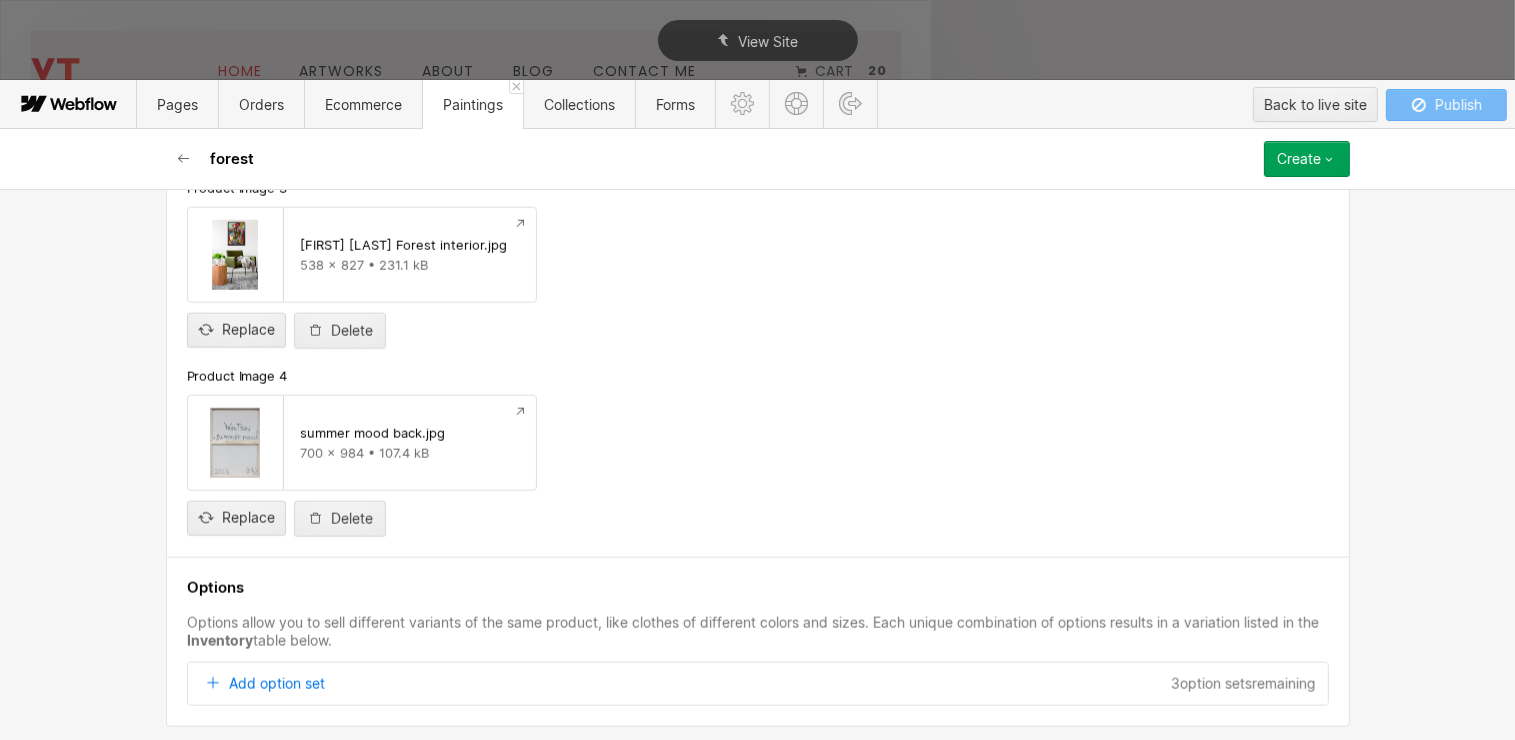 type 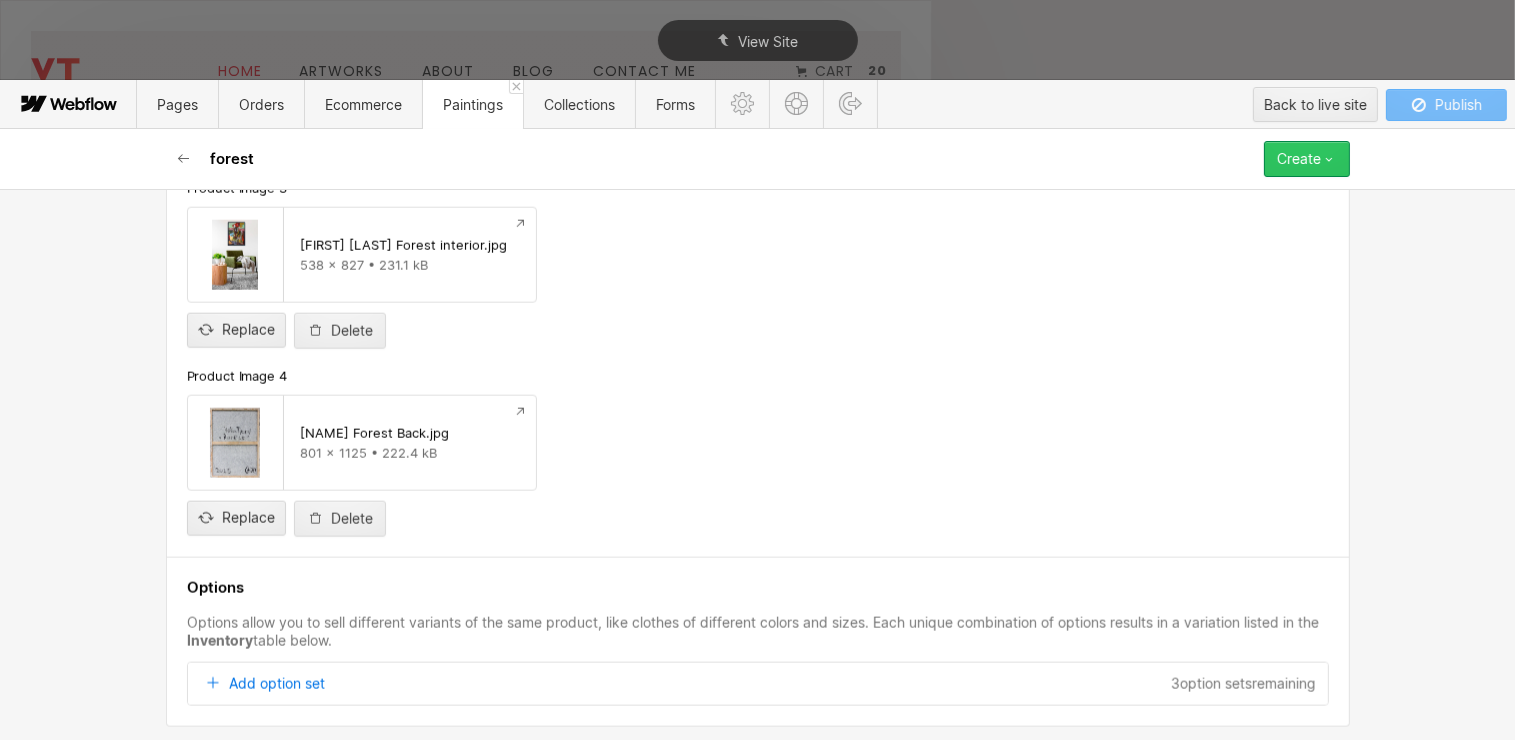 click on "Create" at bounding box center [1299, 159] 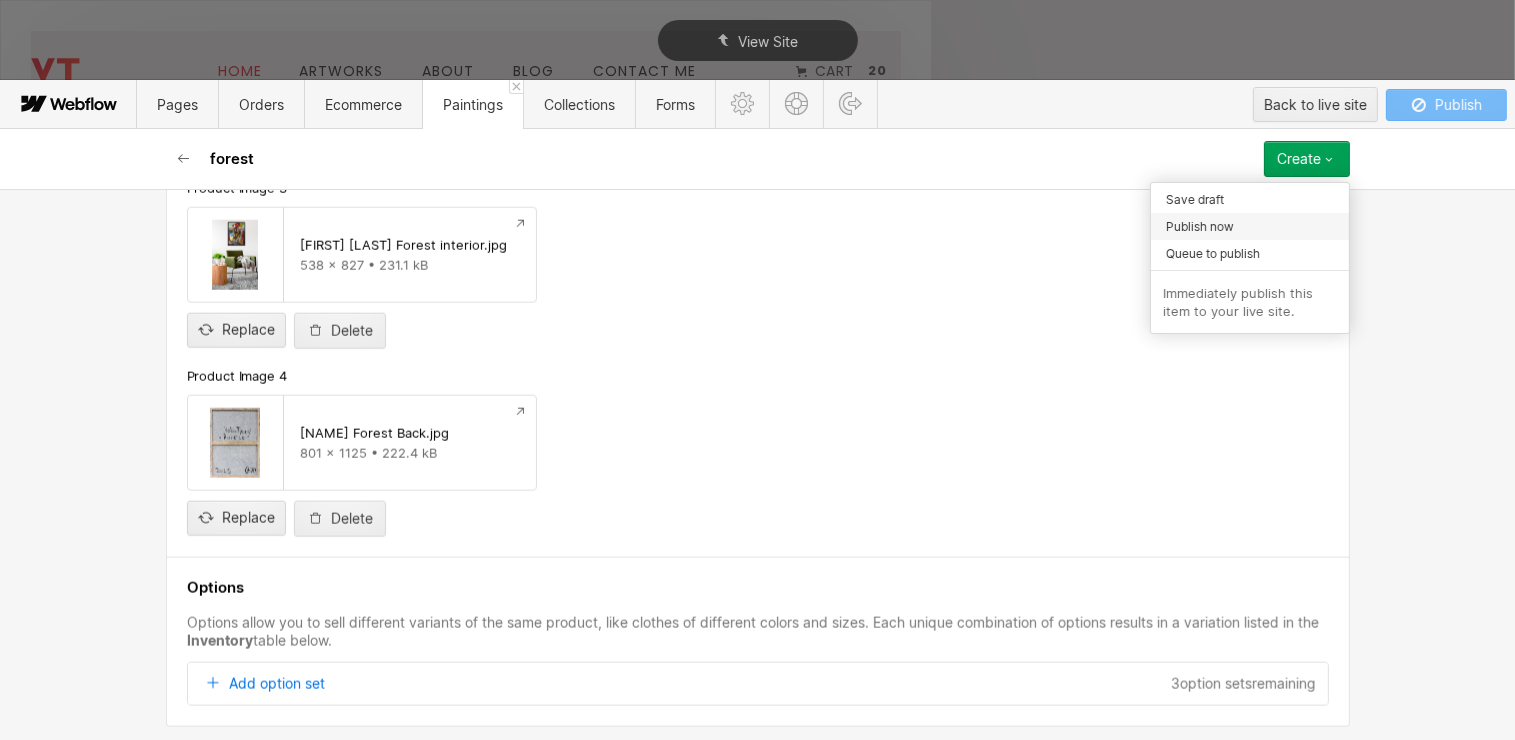 click on "Publish now" at bounding box center (1200, 226) 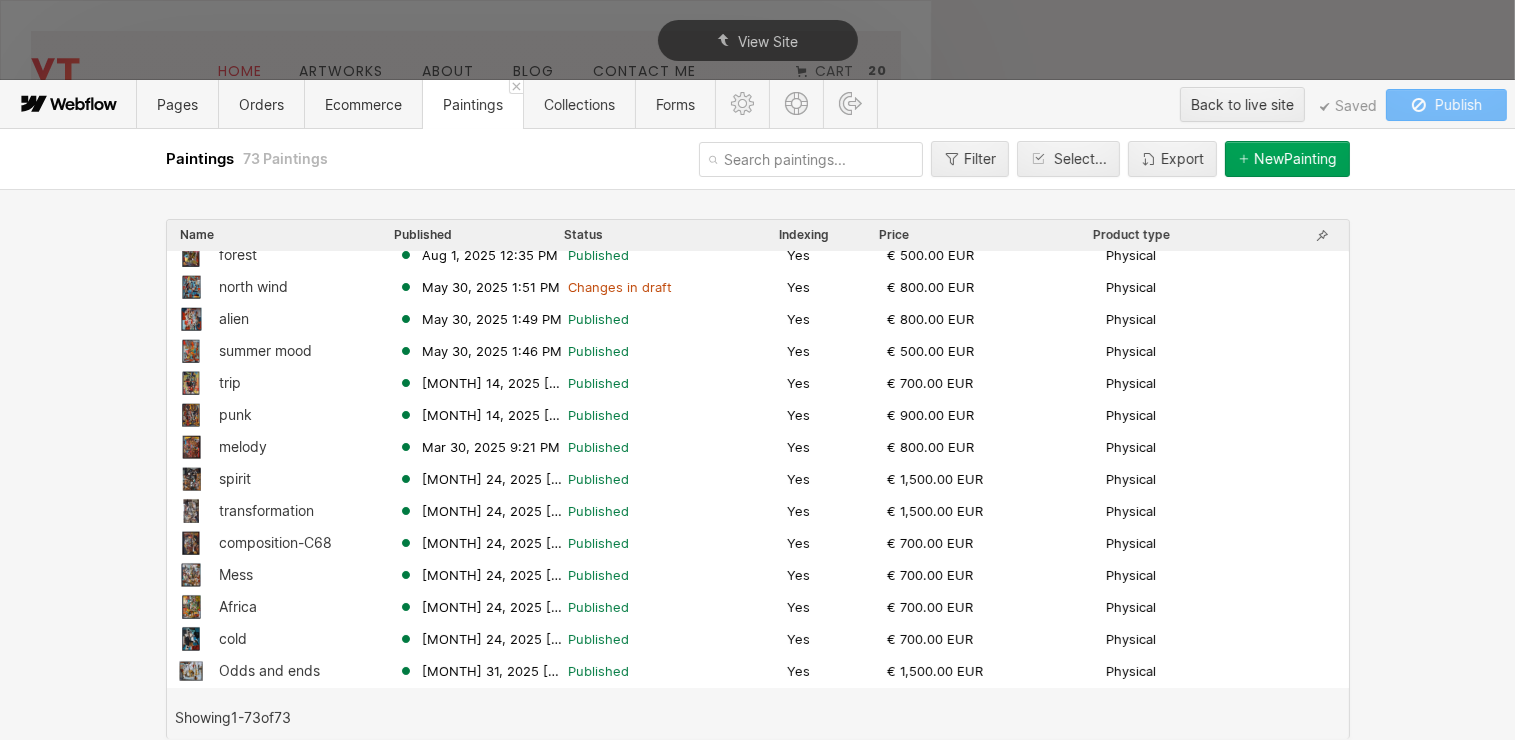 scroll, scrollTop: 0, scrollLeft: 0, axis: both 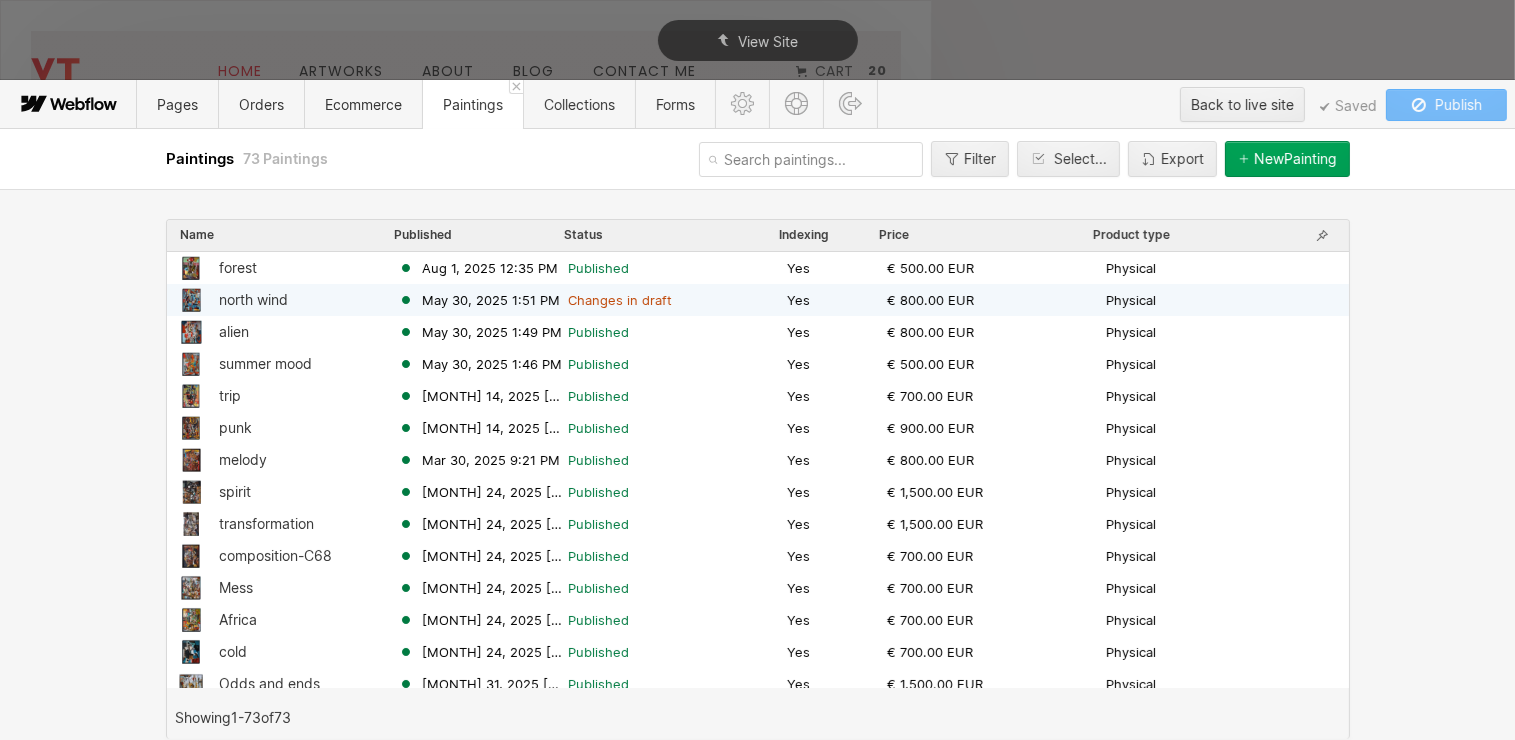 click on "Changes in draft" at bounding box center [620, 300] 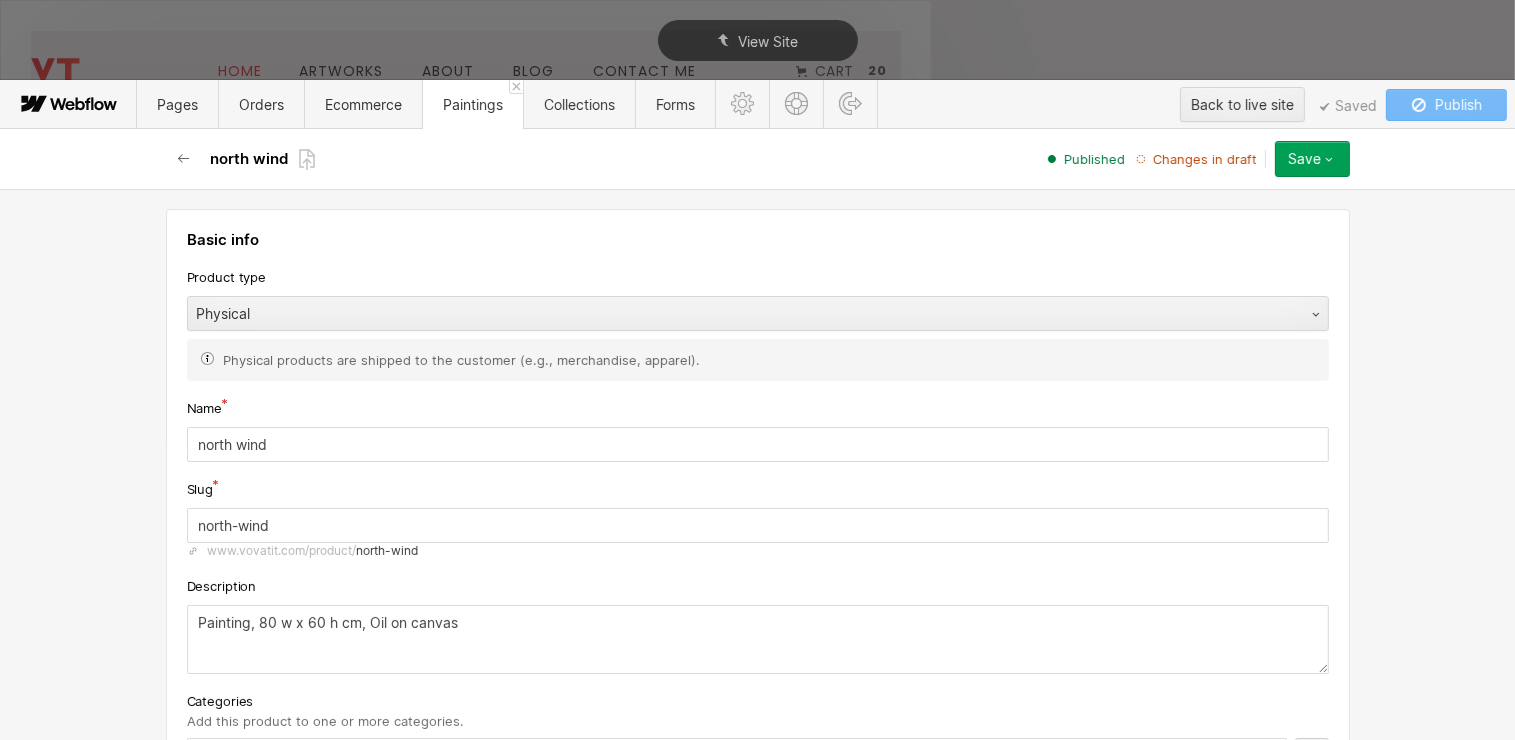 click on "Changes in draft" at bounding box center [1205, 159] 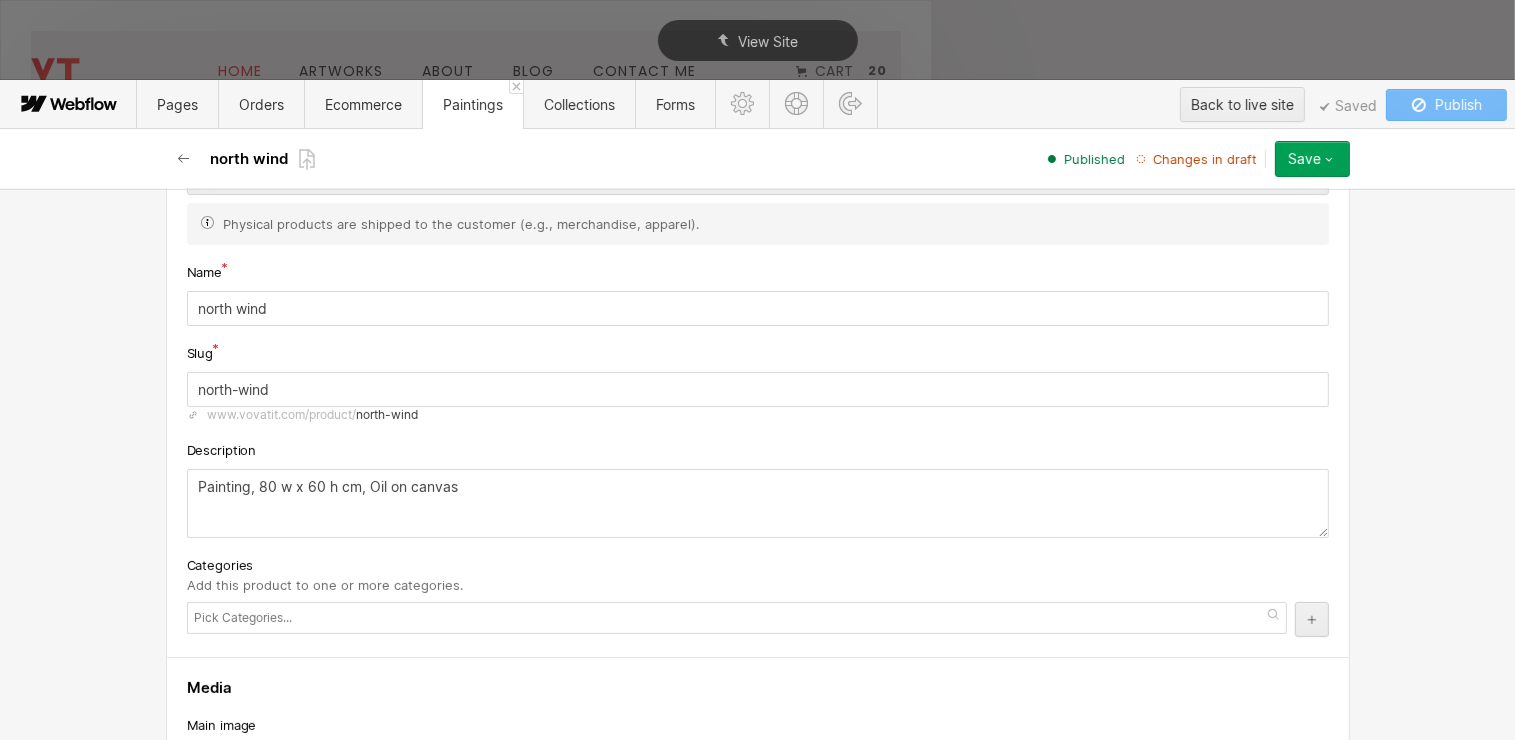 scroll, scrollTop: 0, scrollLeft: 0, axis: both 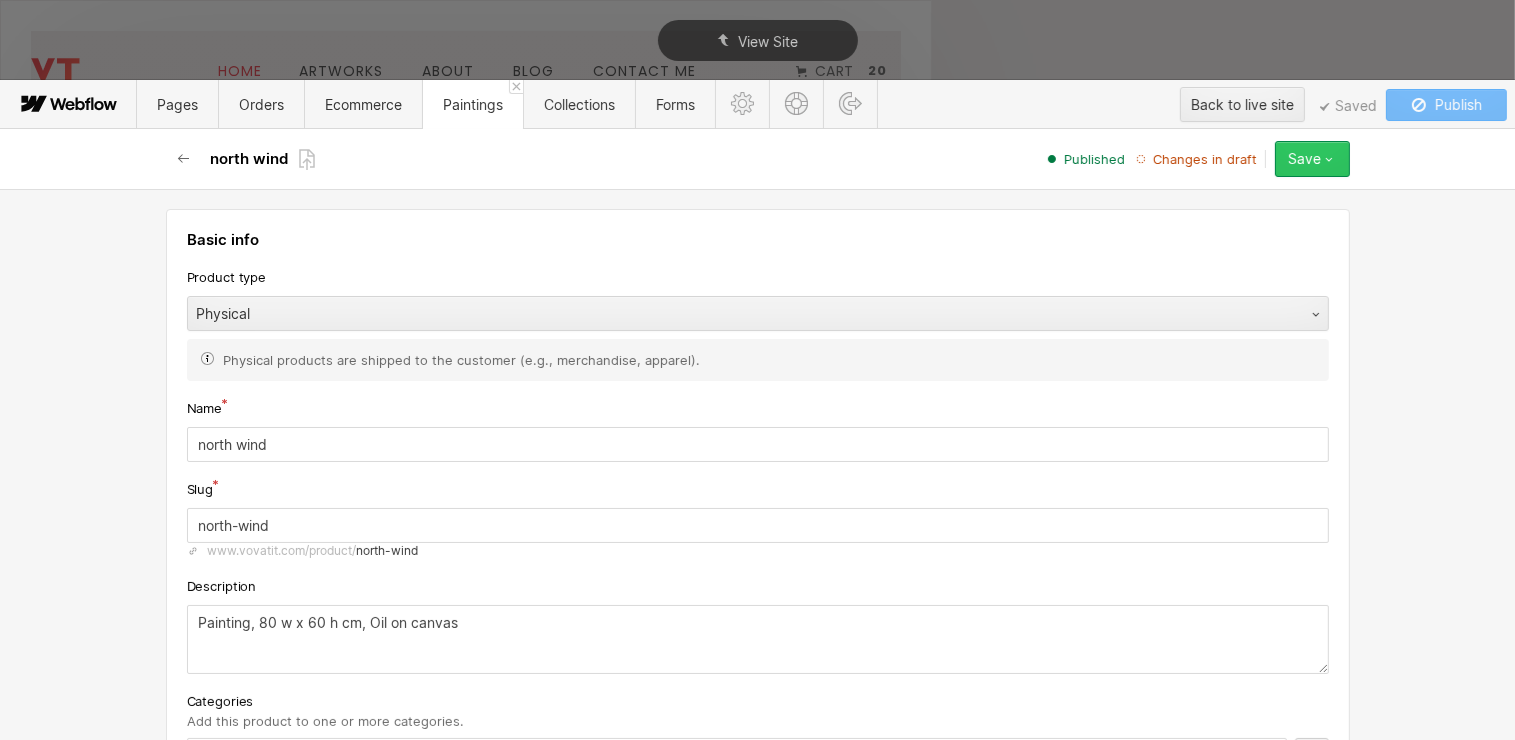 click 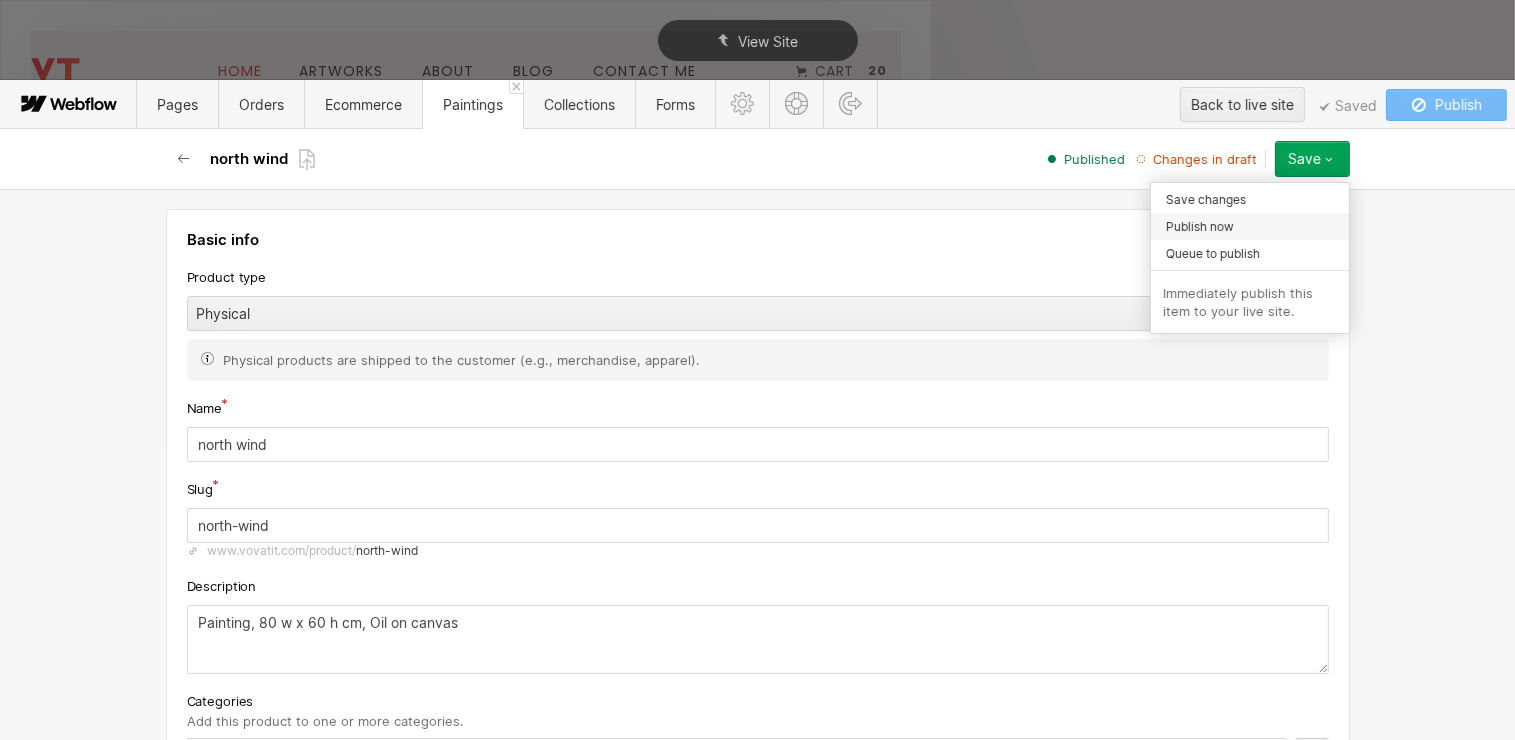 click on "Publish now" at bounding box center [1250, 226] 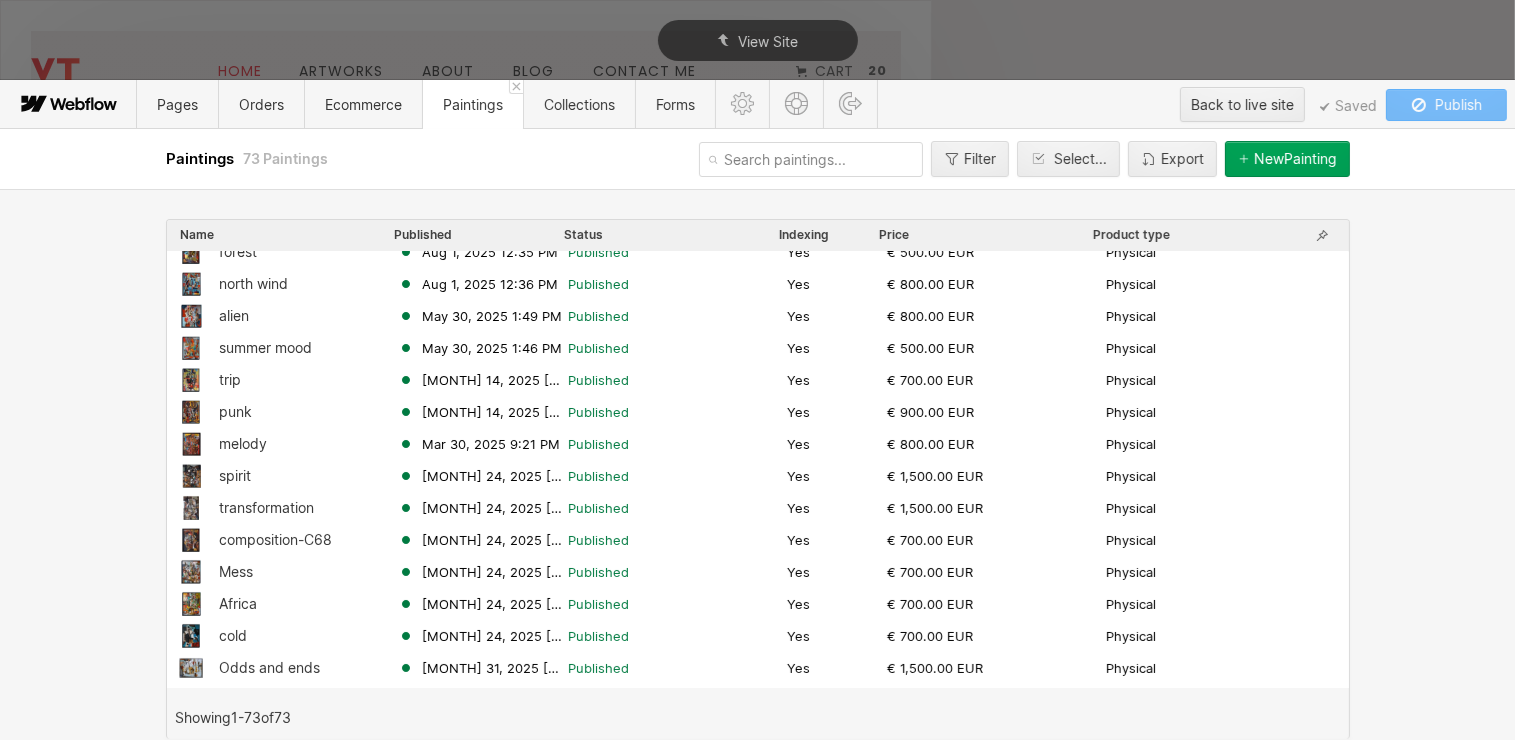 scroll, scrollTop: 0, scrollLeft: 0, axis: both 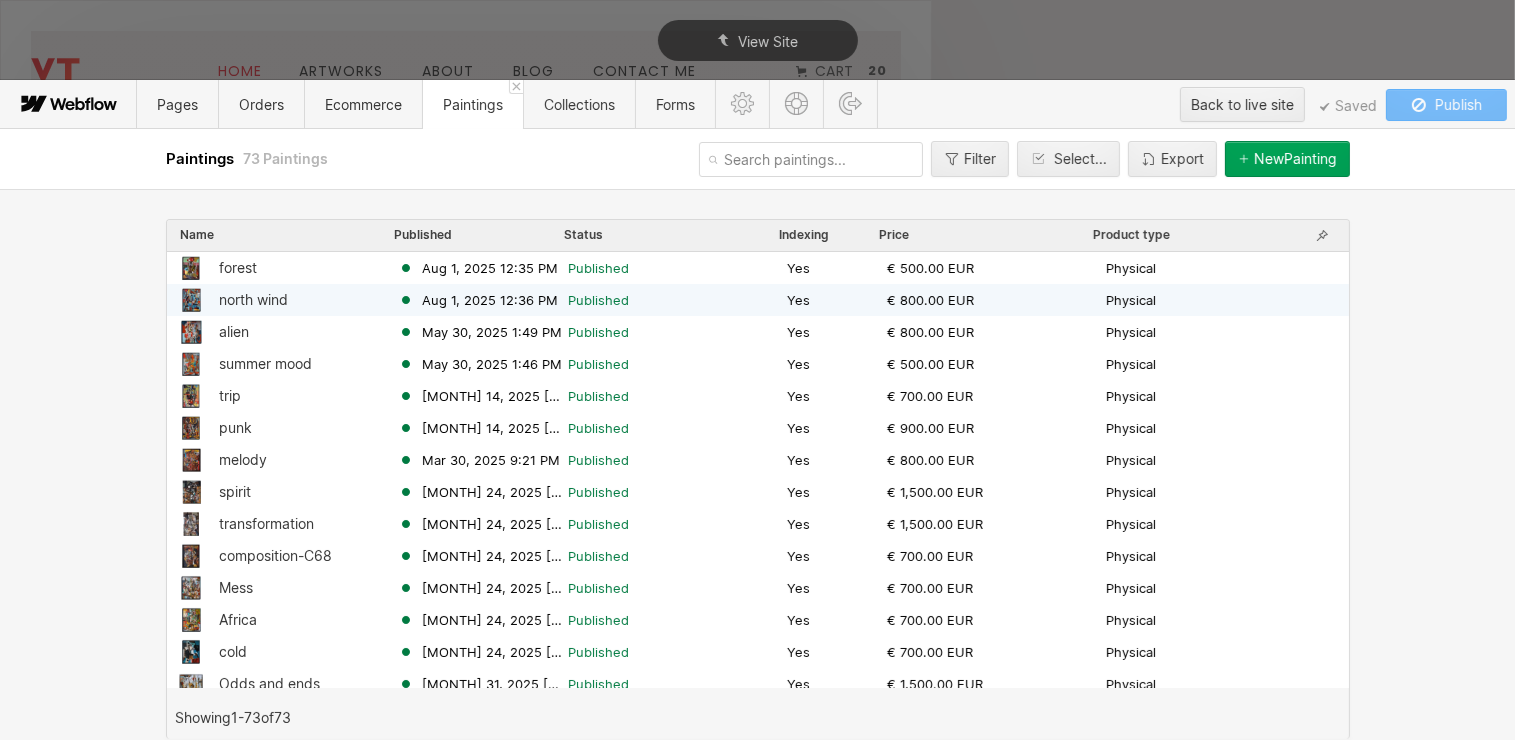 click on "north wind" at bounding box center [253, 300] 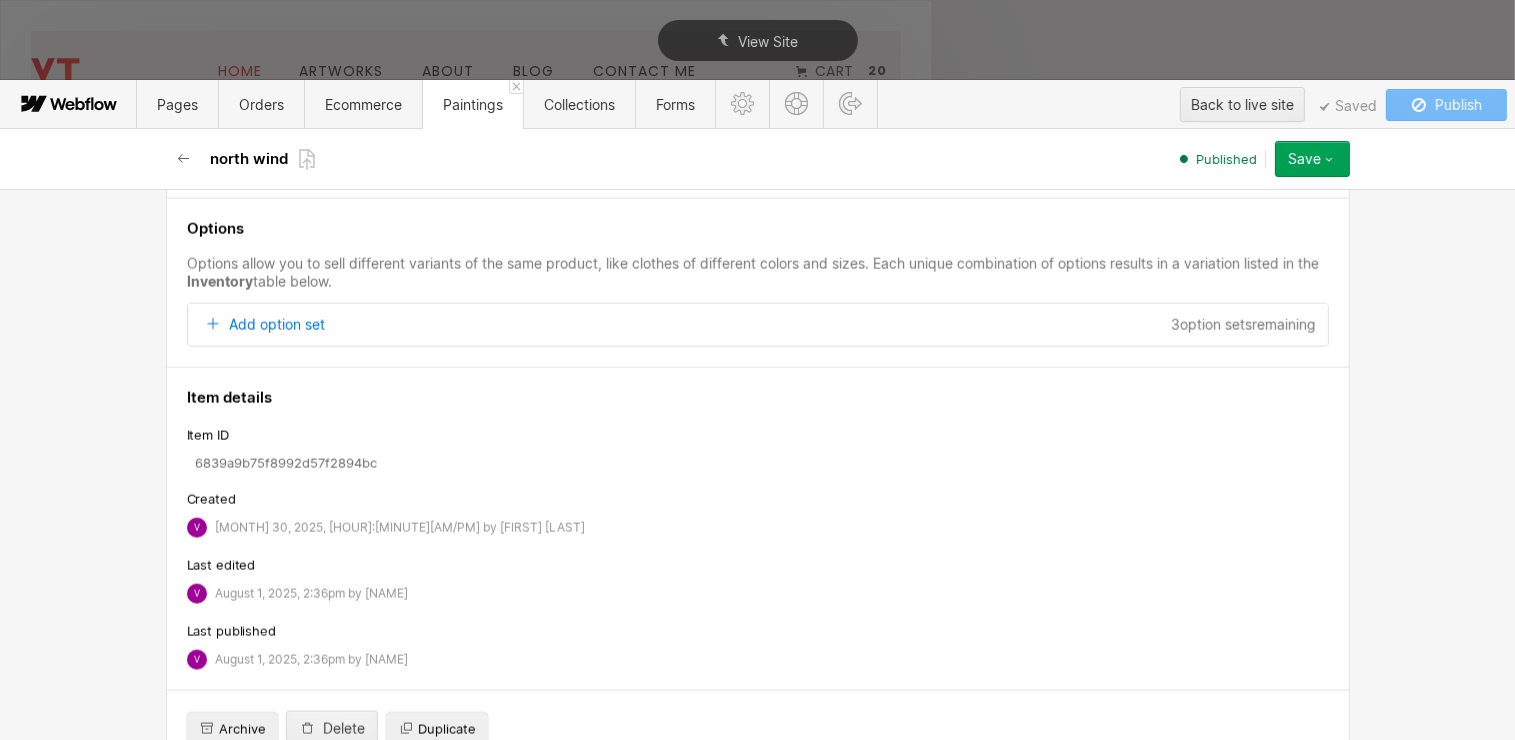 scroll, scrollTop: 2646, scrollLeft: 0, axis: vertical 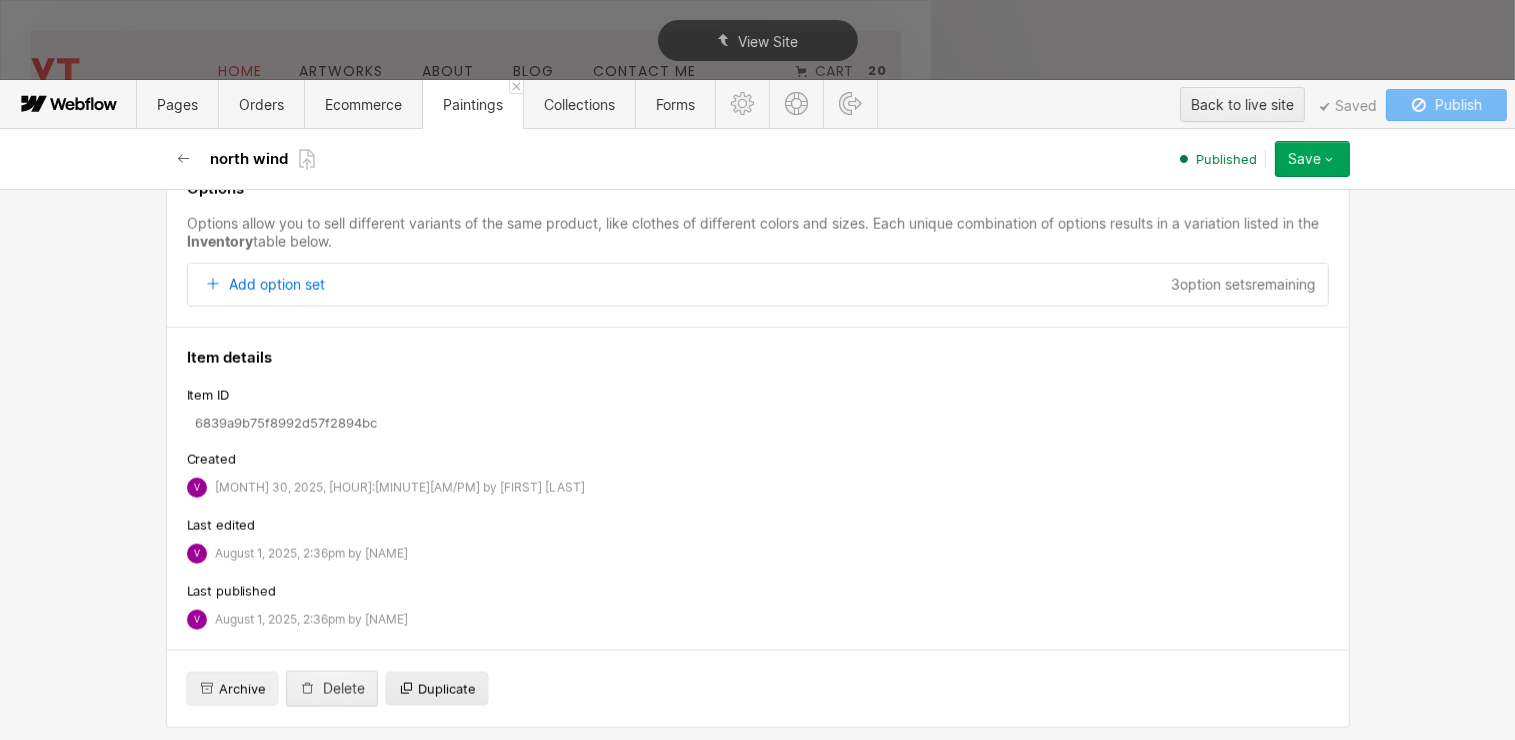 click on "Duplicate" at bounding box center (447, 689) 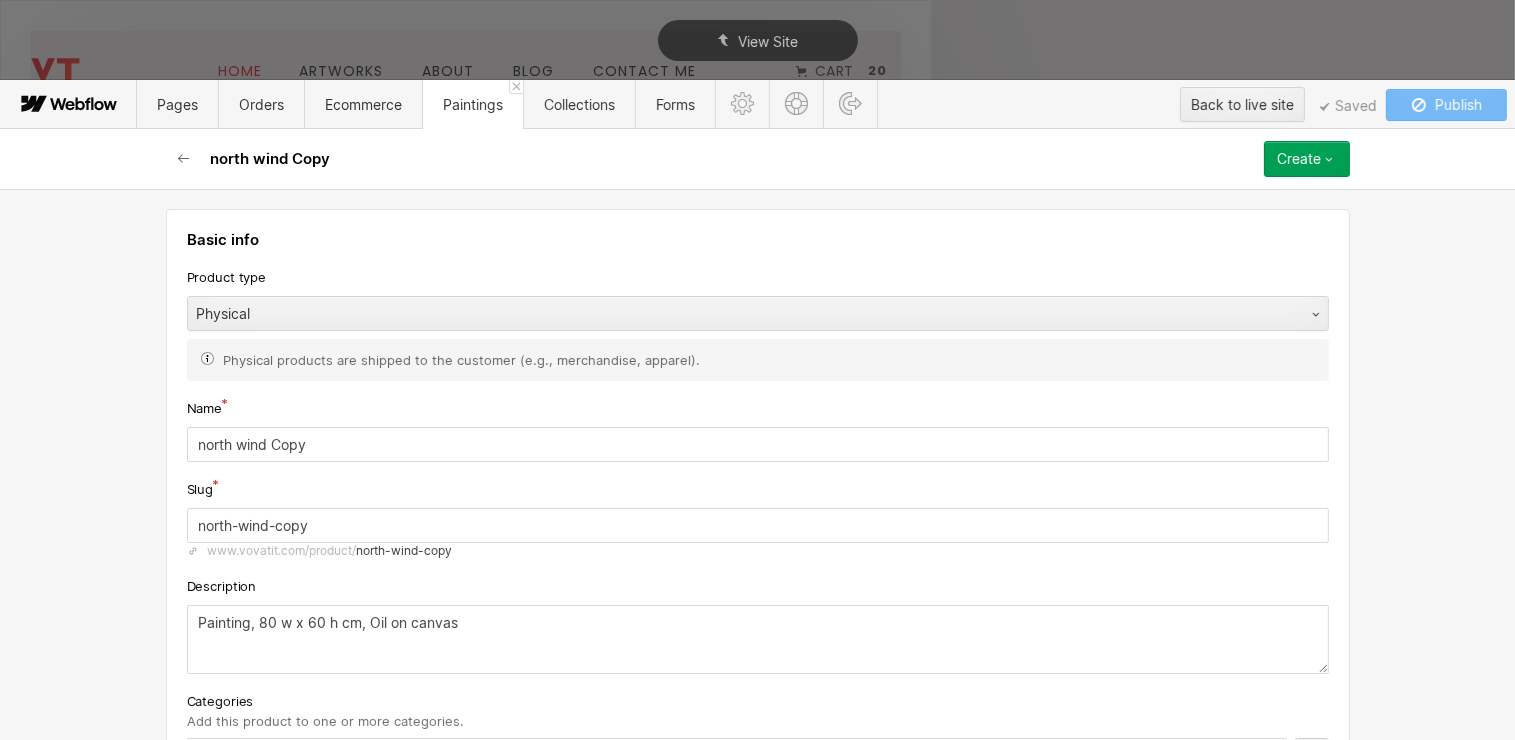 drag, startPoint x: 337, startPoint y: 438, endPoint x: 77, endPoint y: 444, distance: 260.0692 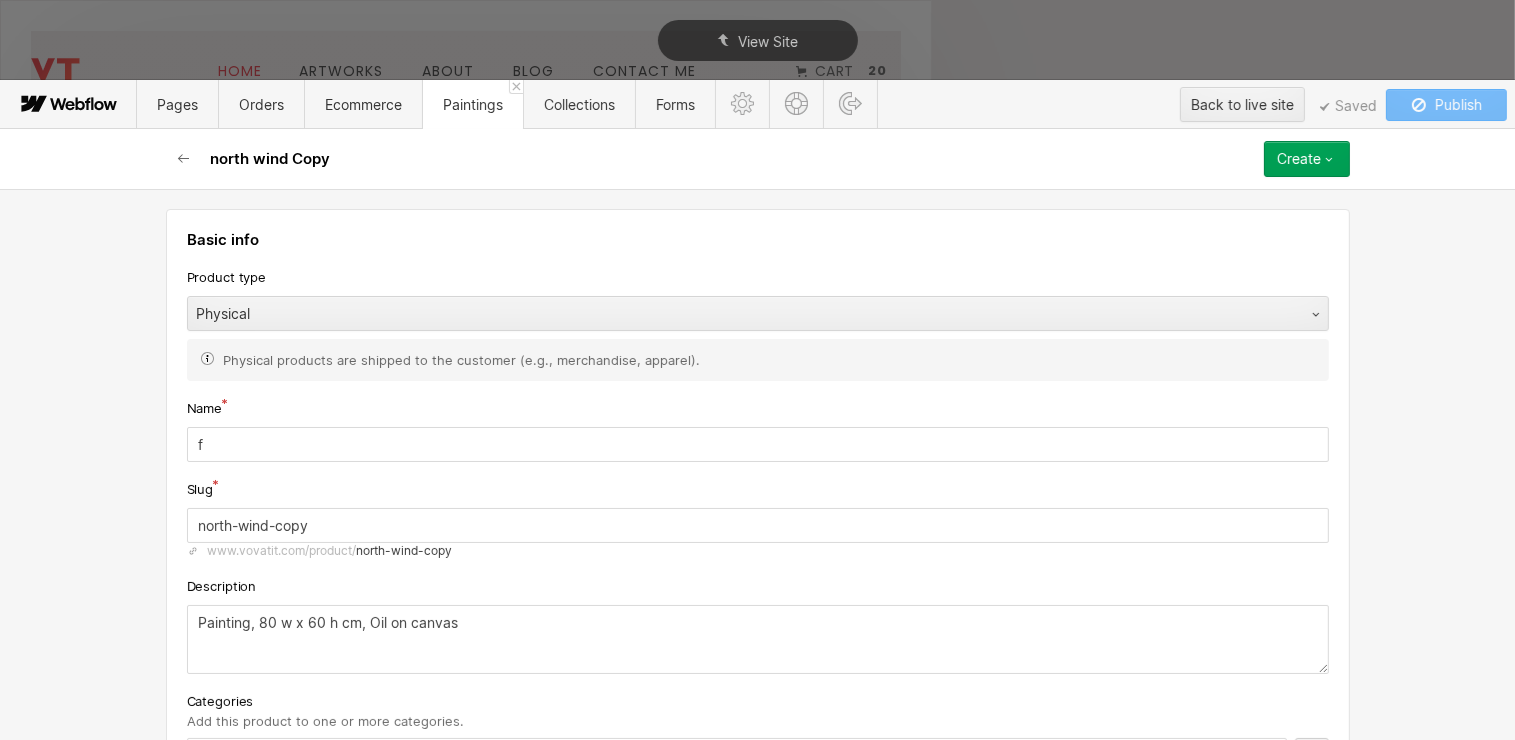 type on "f" 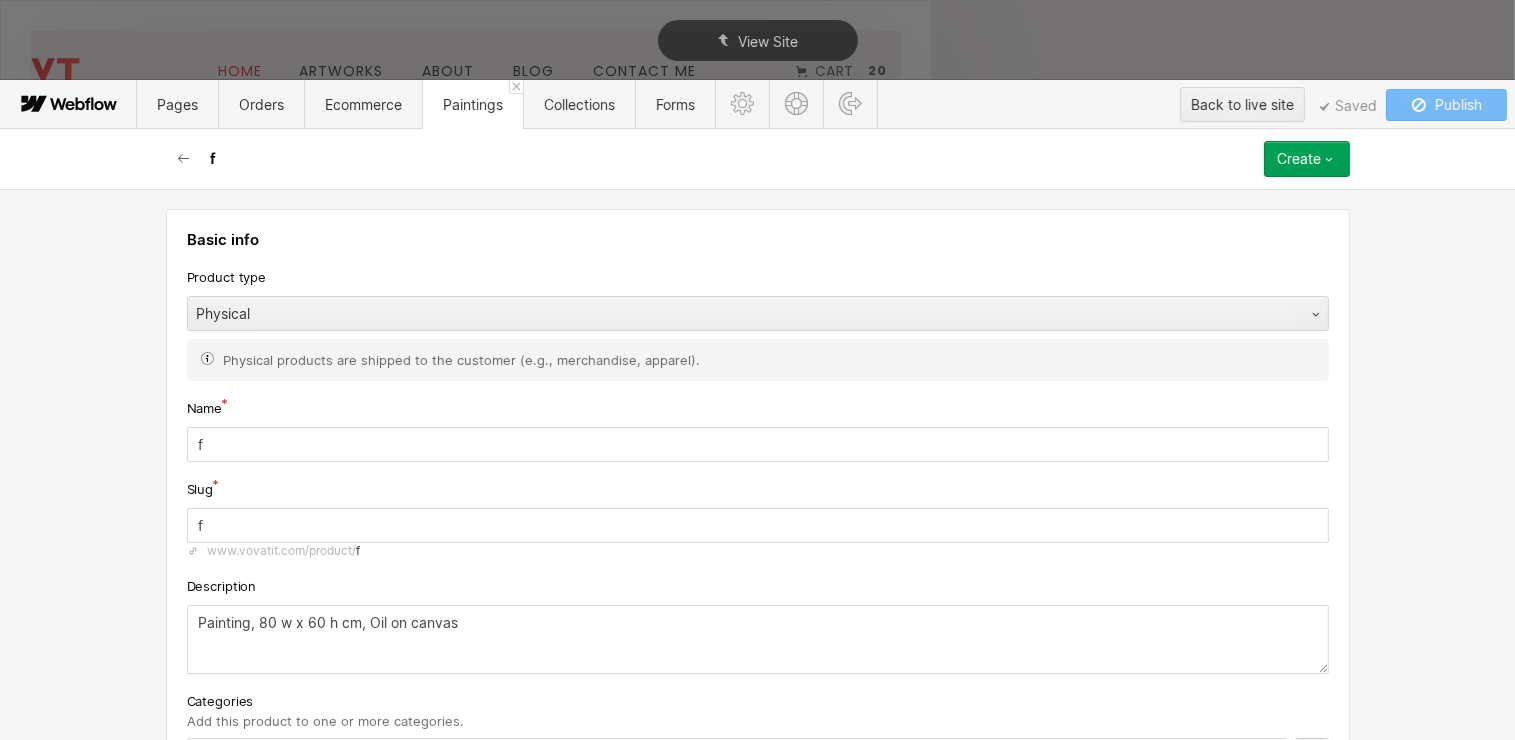 type on "fi" 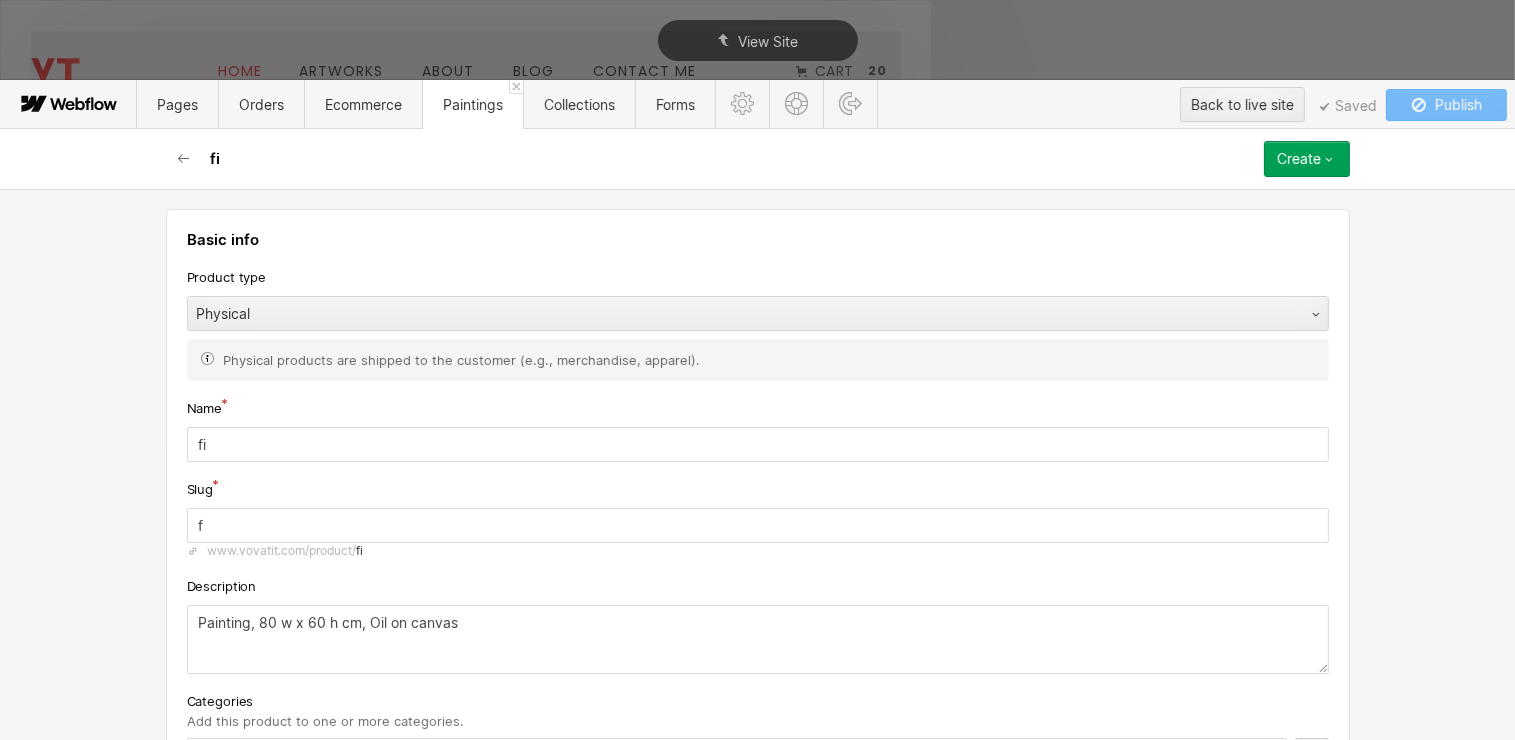 type on "fi" 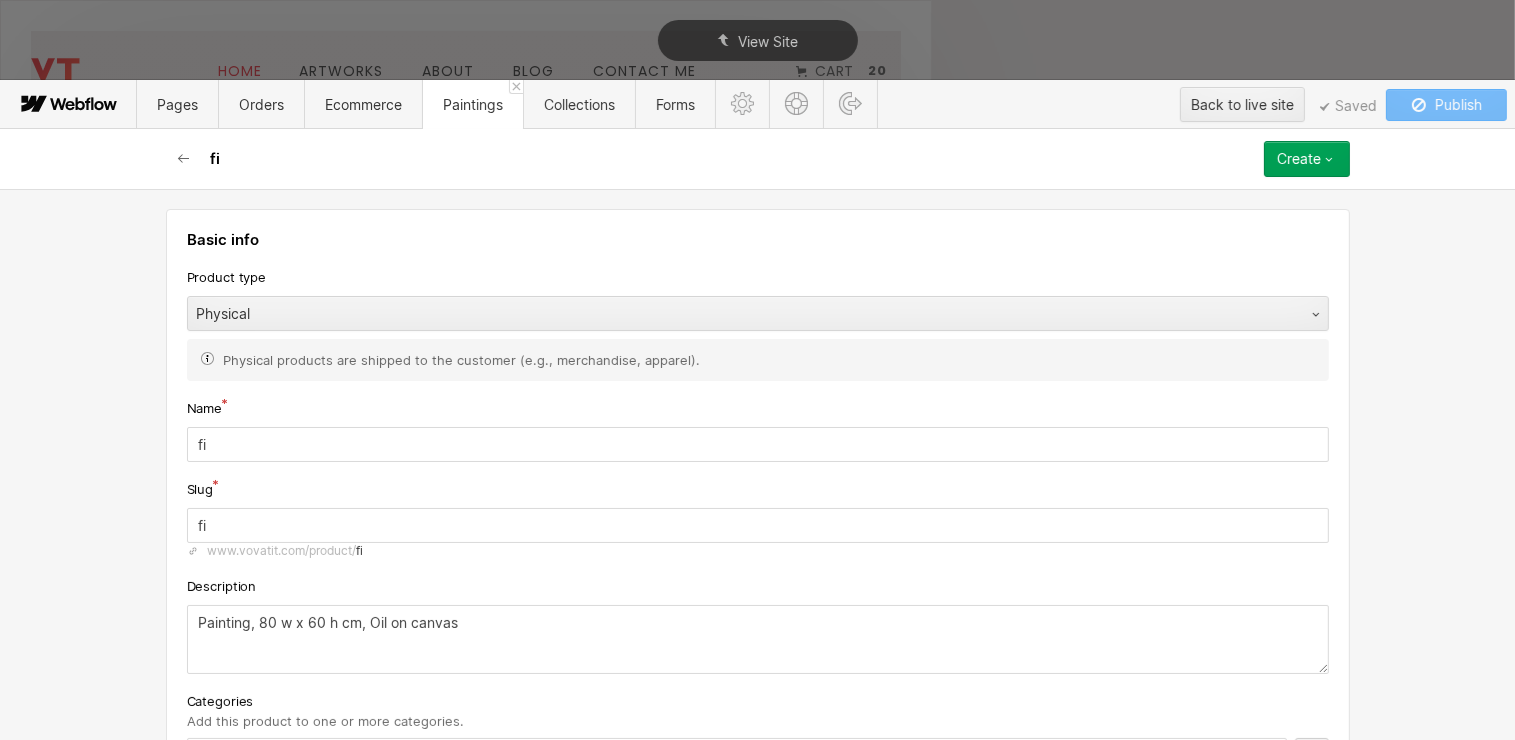 type on "fie" 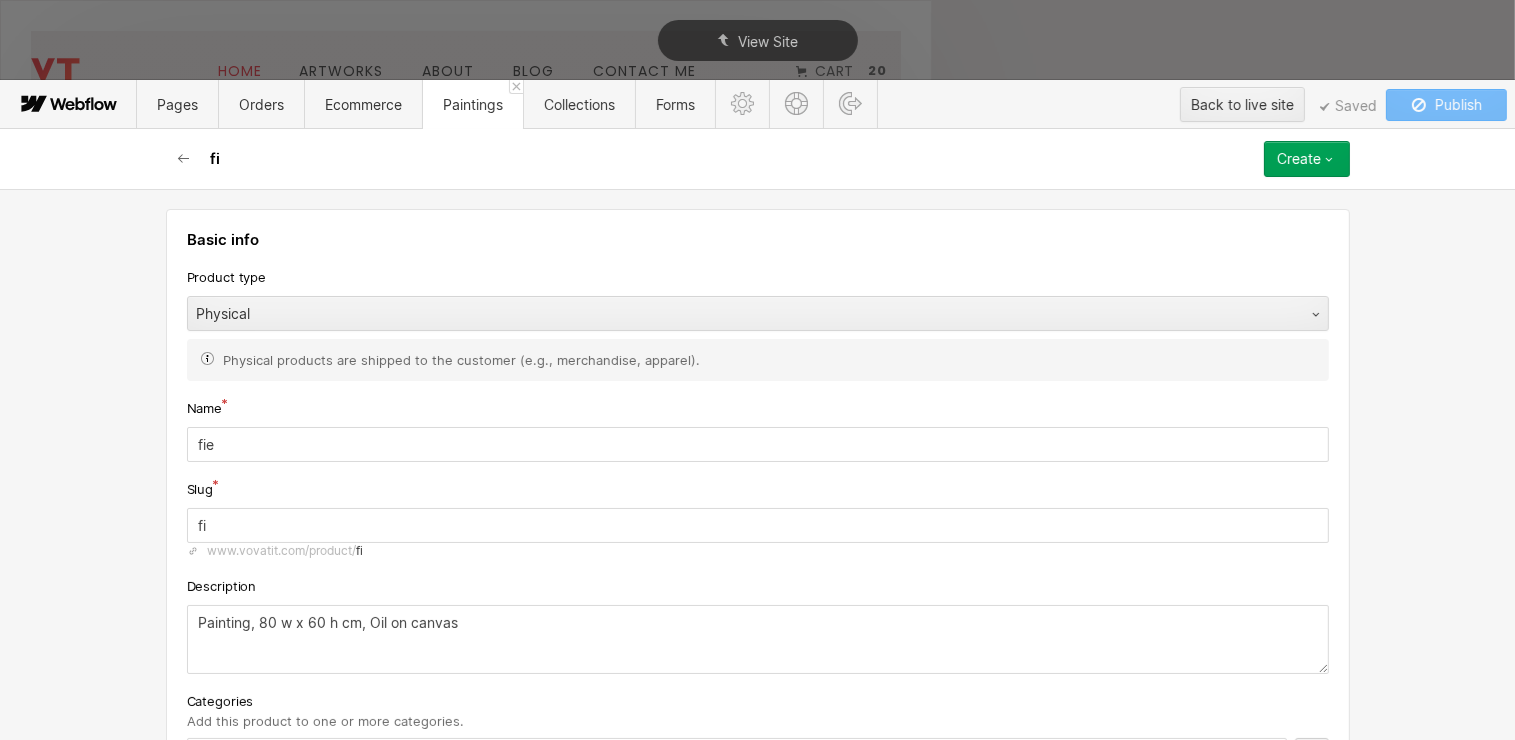 type on "fie" 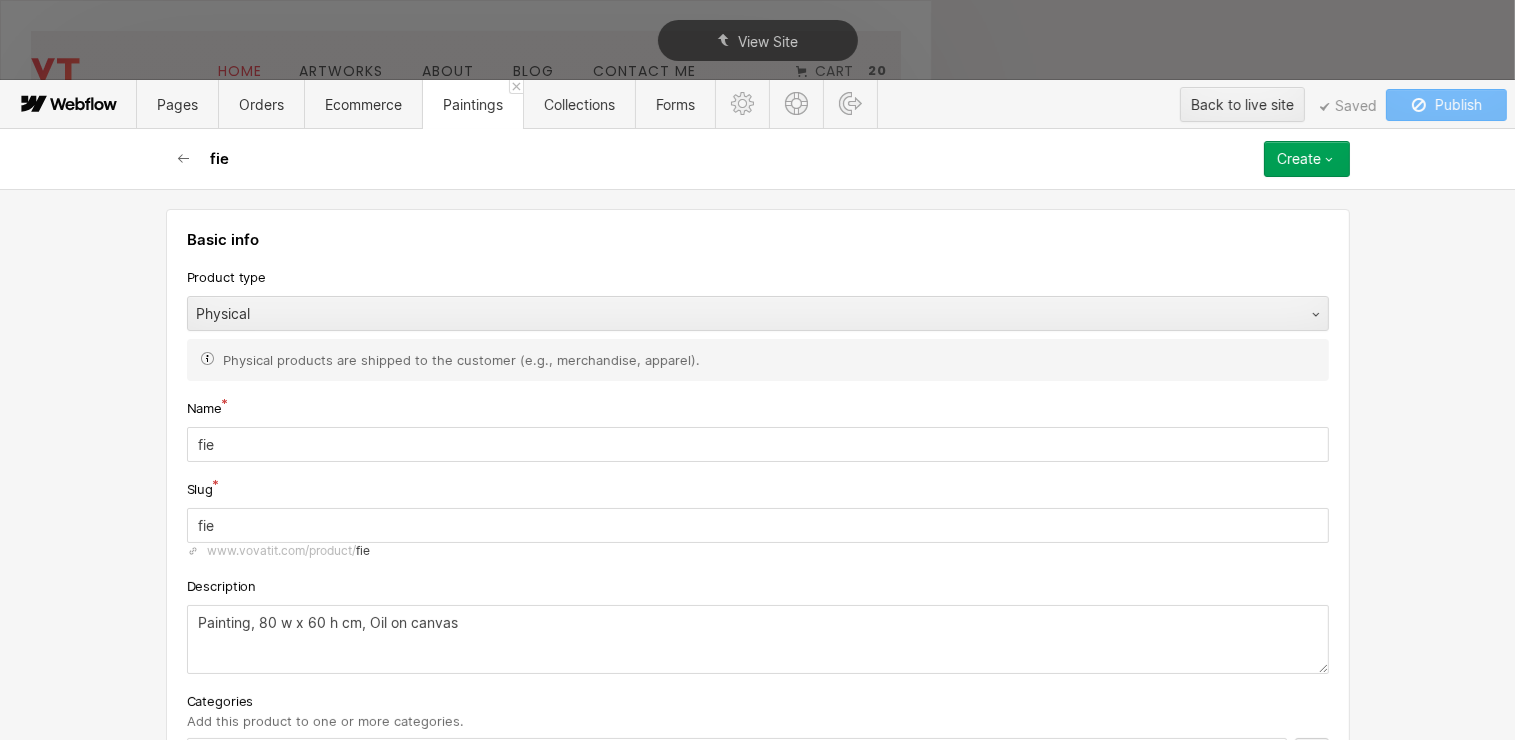 type on "fies" 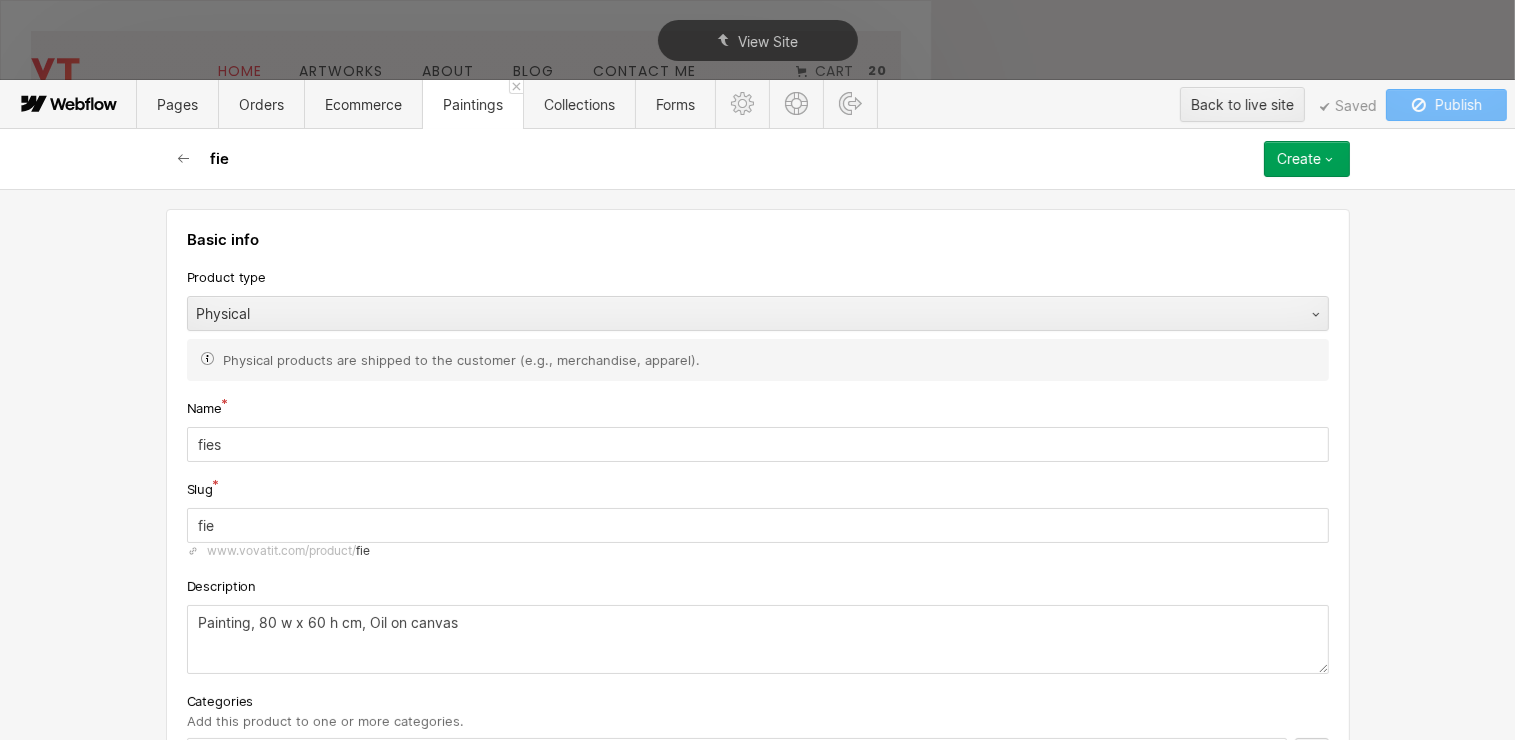 type on "fies" 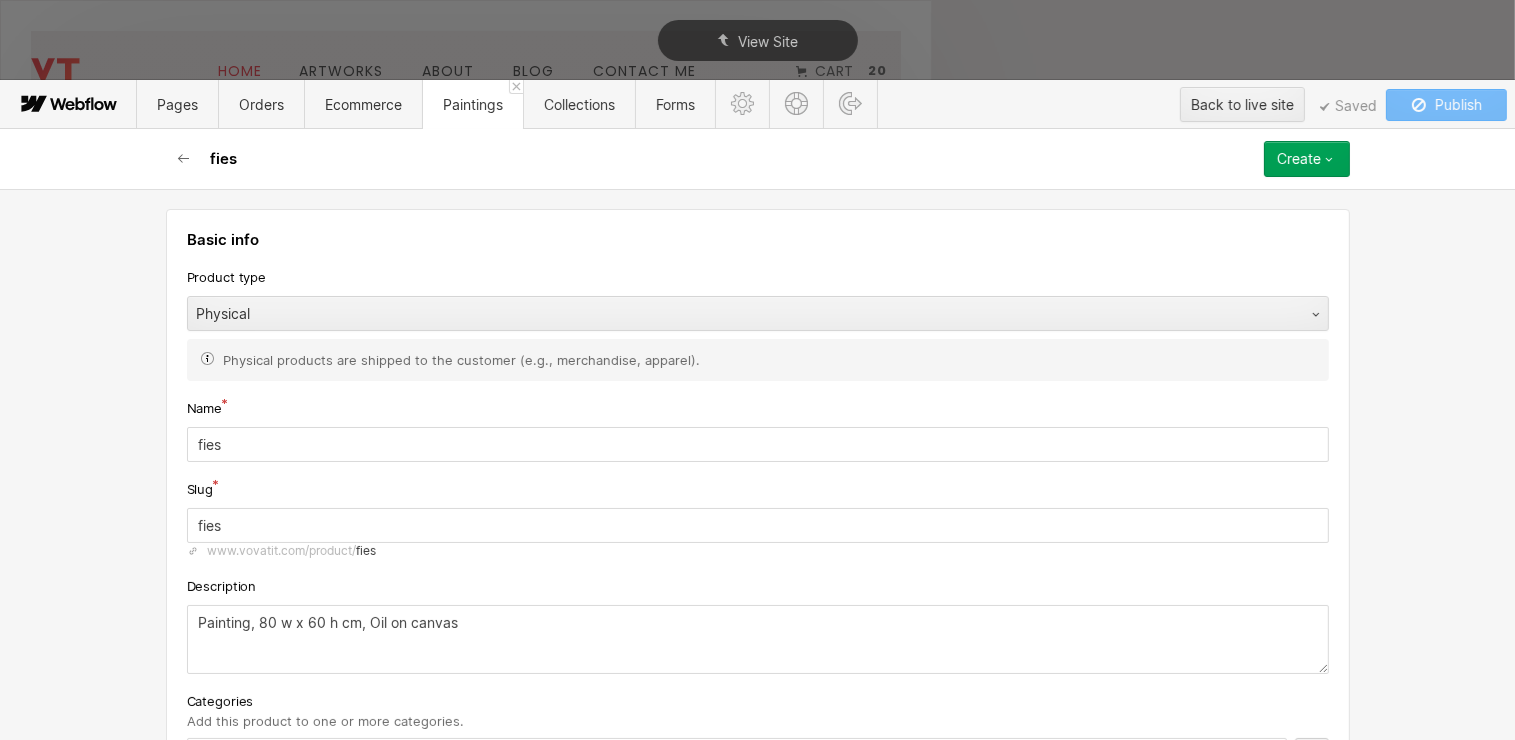 type on "fiest" 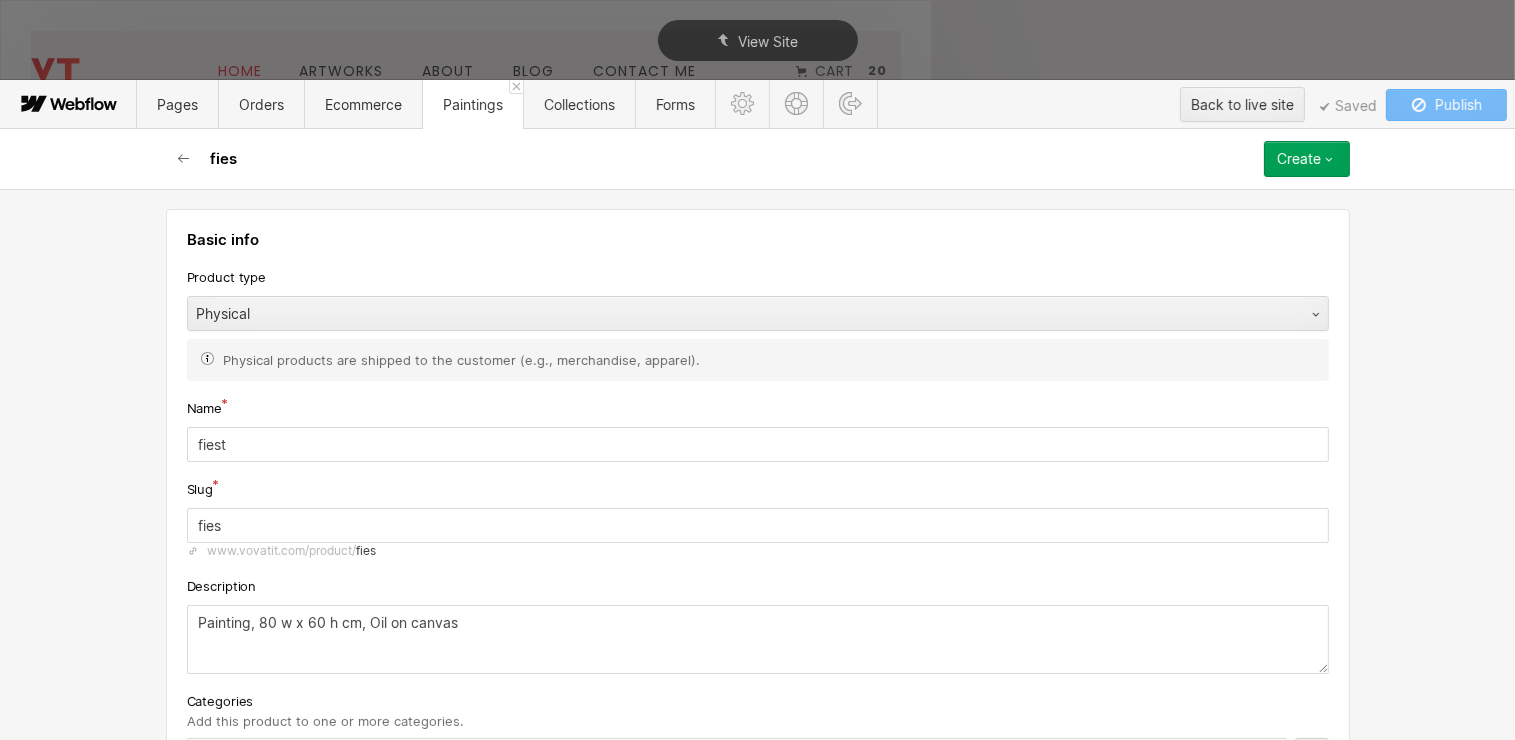type on "fiest" 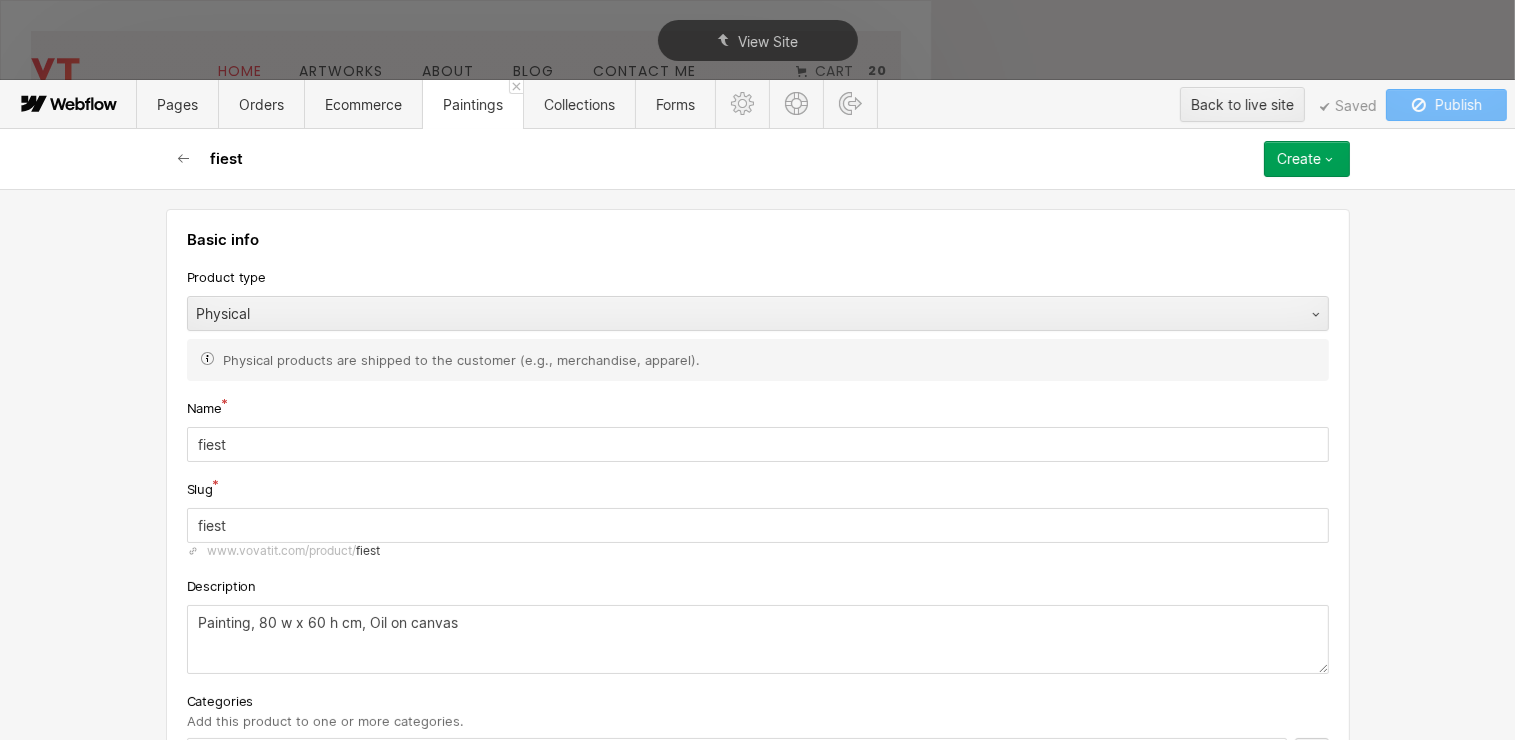 type on "fiesta" 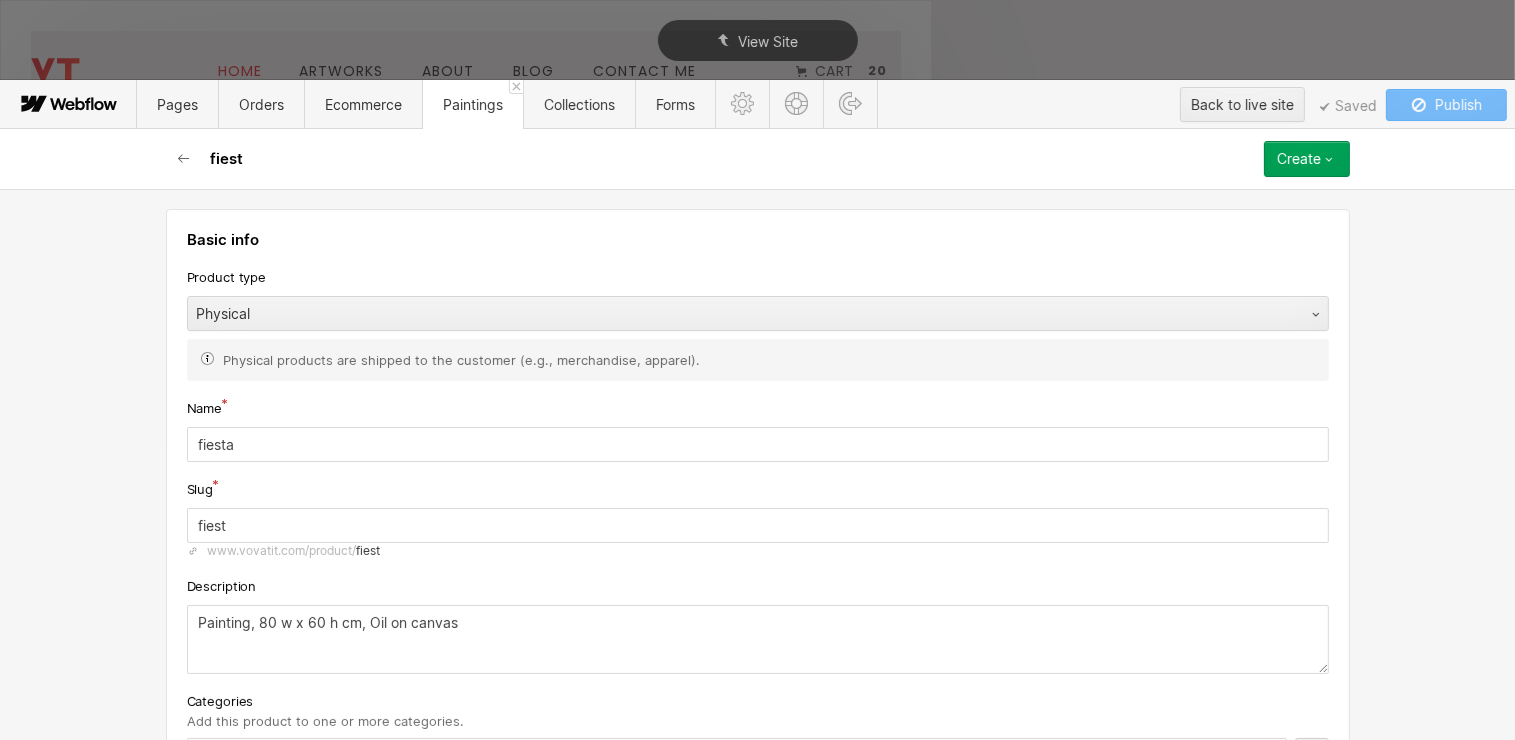 type on "fiesta" 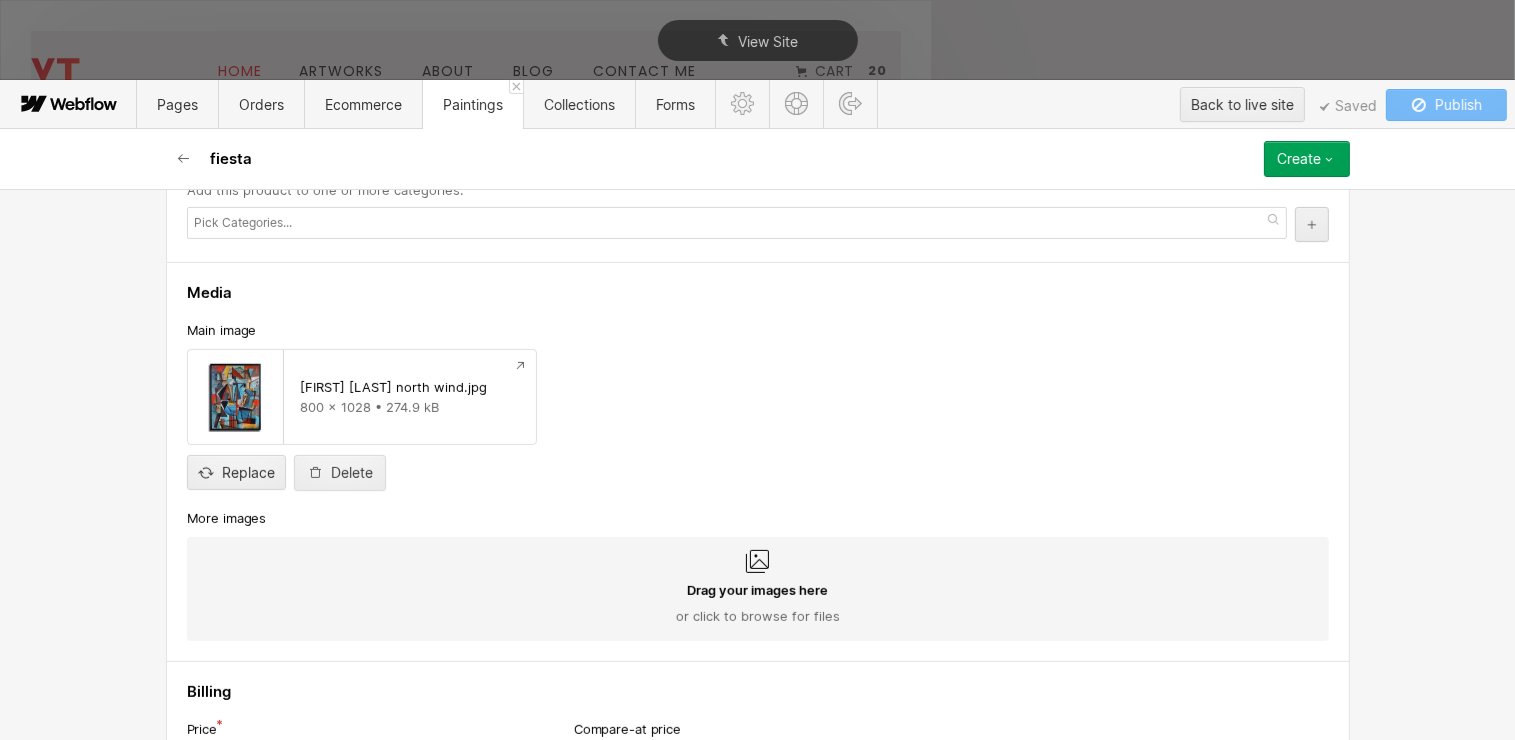 scroll, scrollTop: 600, scrollLeft: 0, axis: vertical 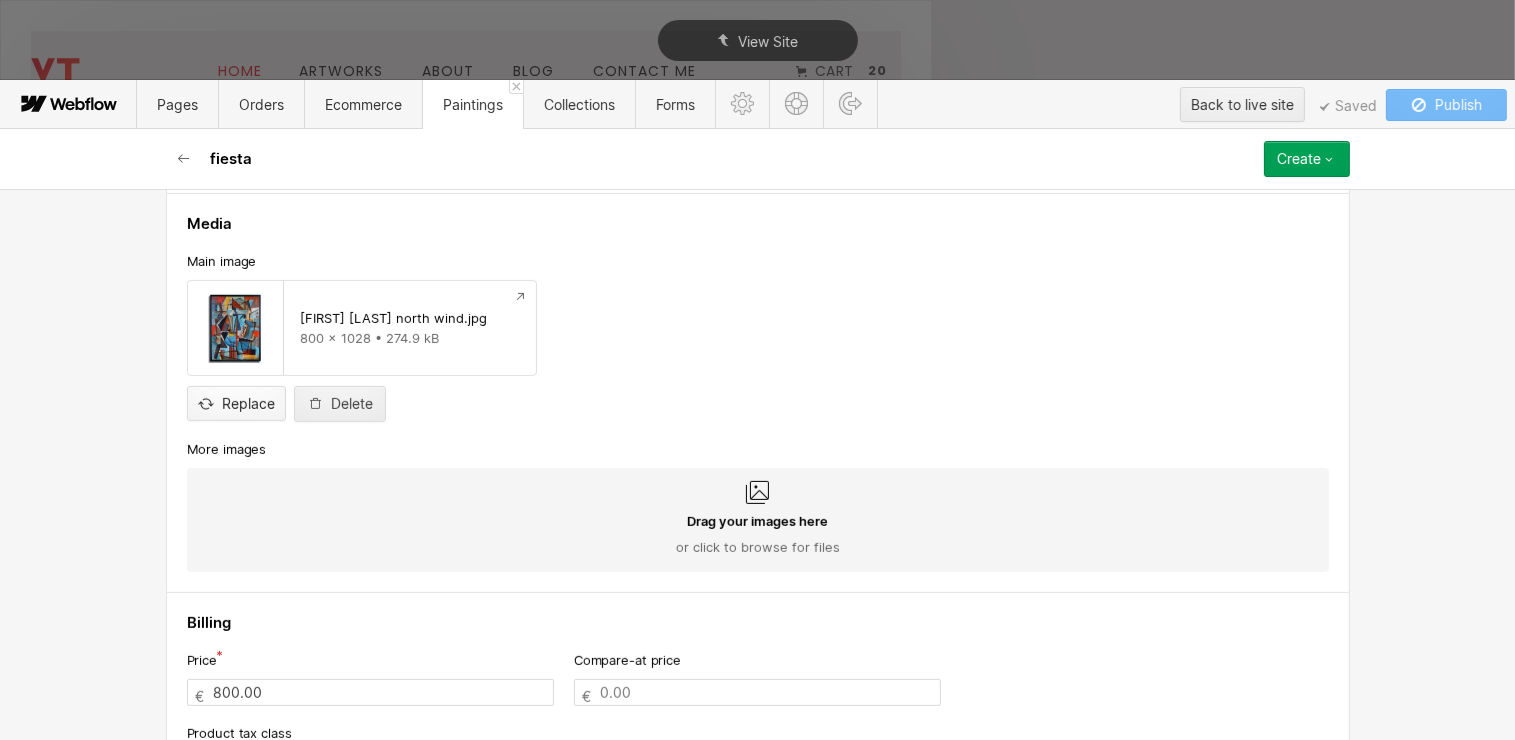 type on "fiesta" 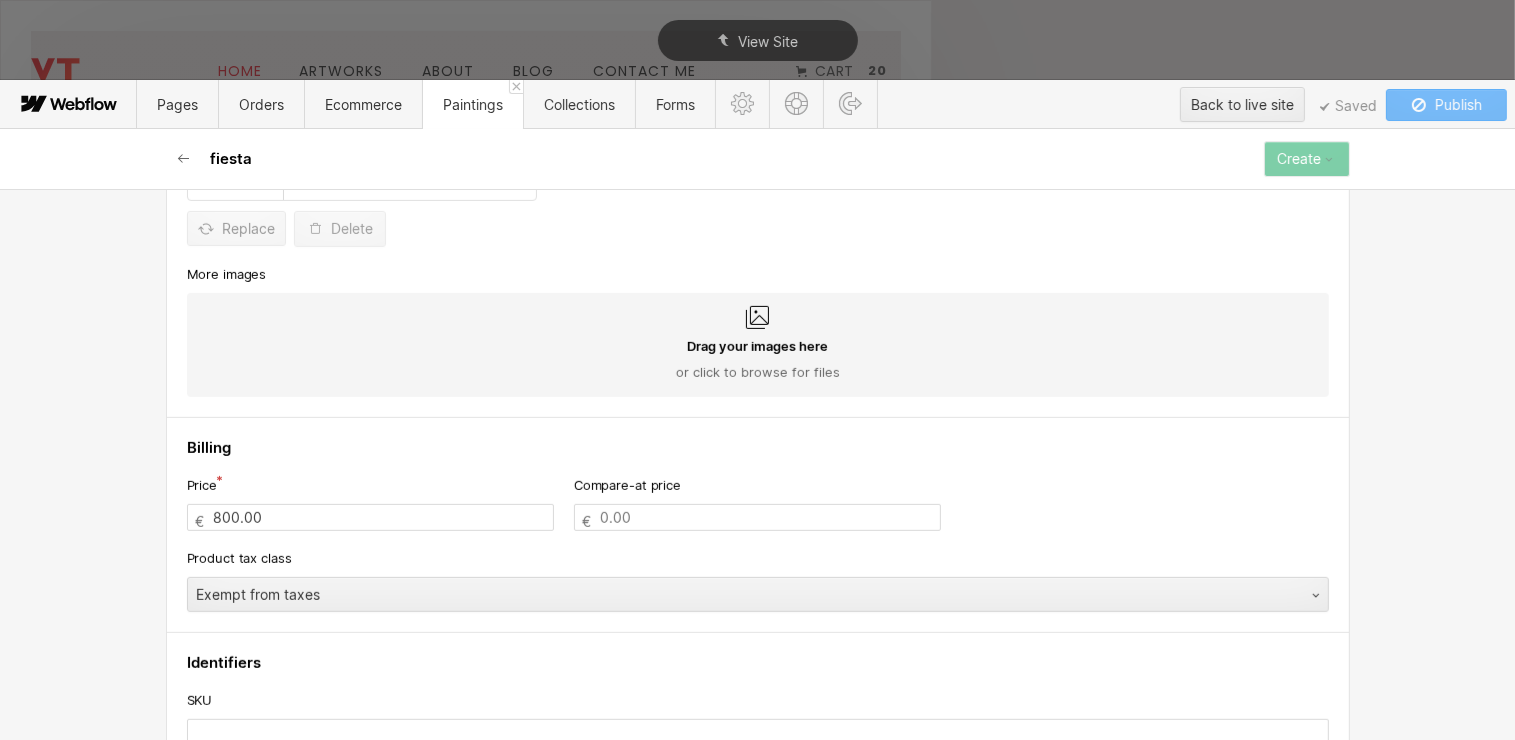 scroll, scrollTop: 900, scrollLeft: 0, axis: vertical 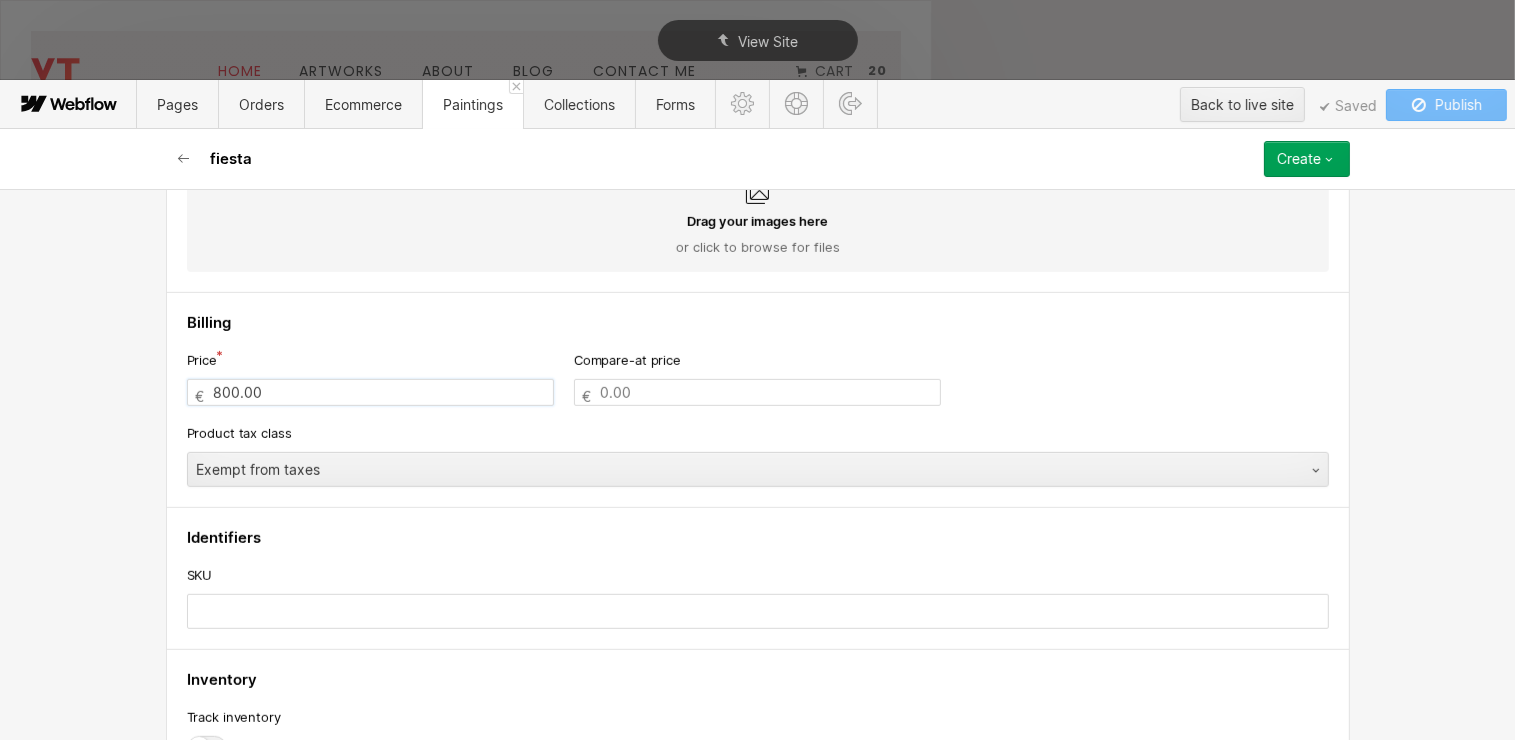 click on "800.00" at bounding box center [370, 392] 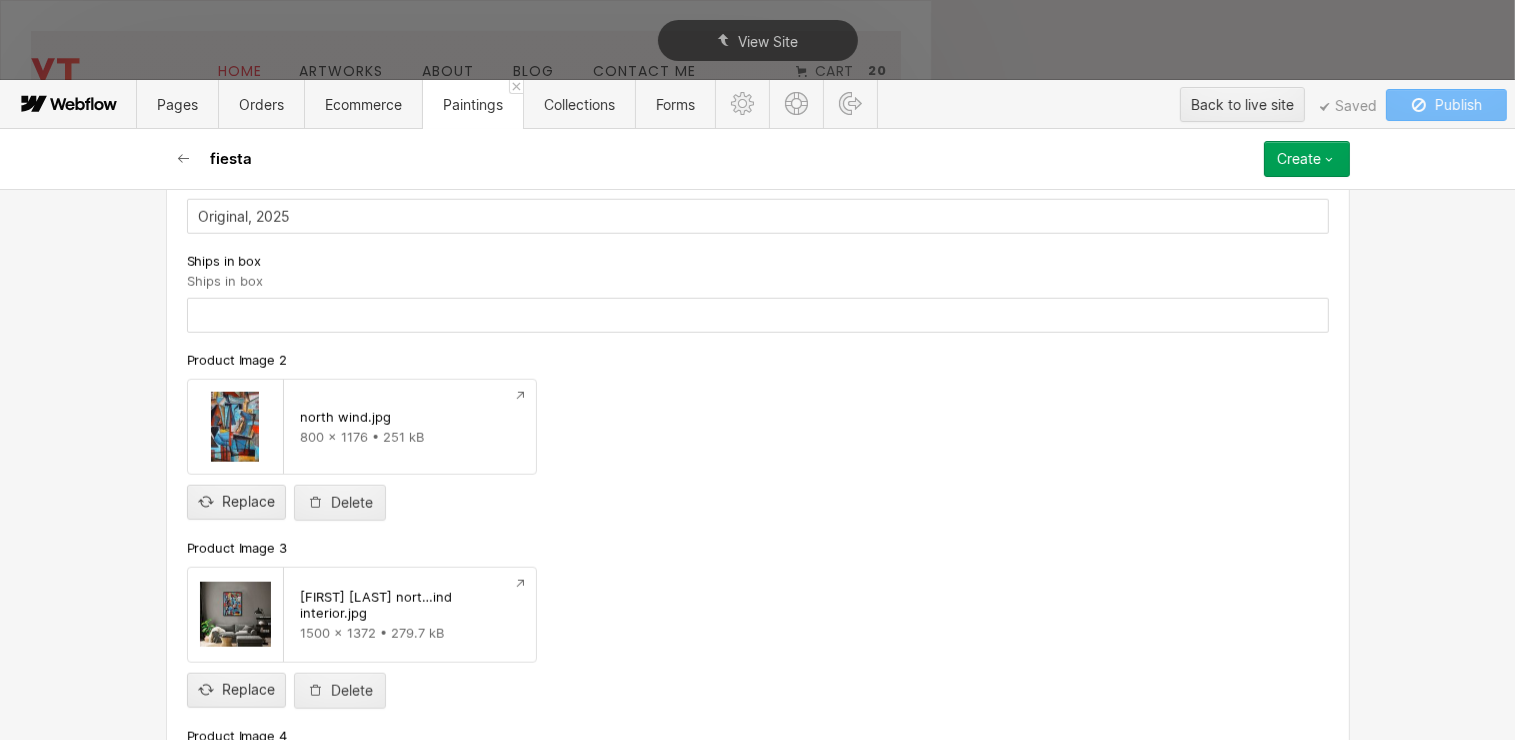 scroll, scrollTop: 1900, scrollLeft: 0, axis: vertical 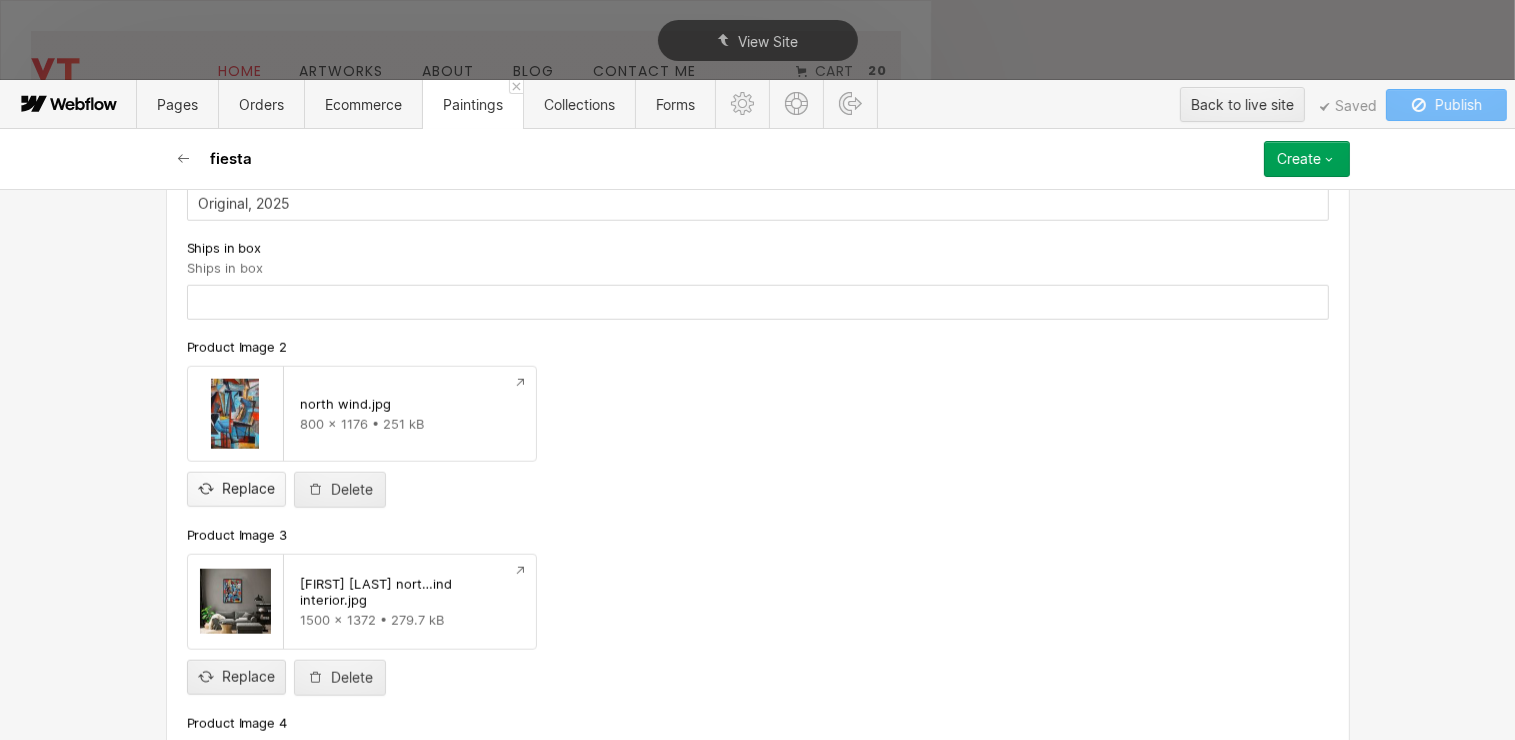type on "600.00" 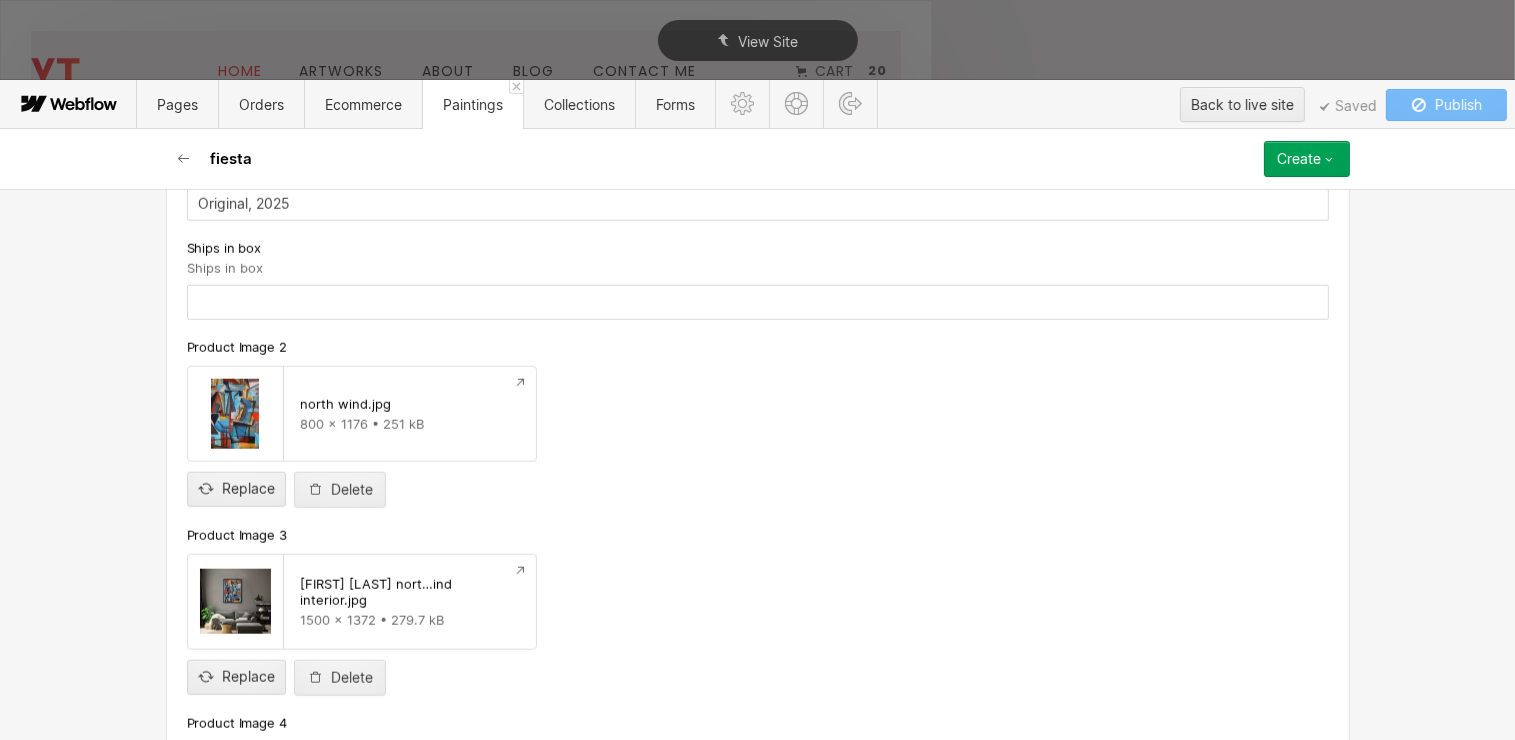type 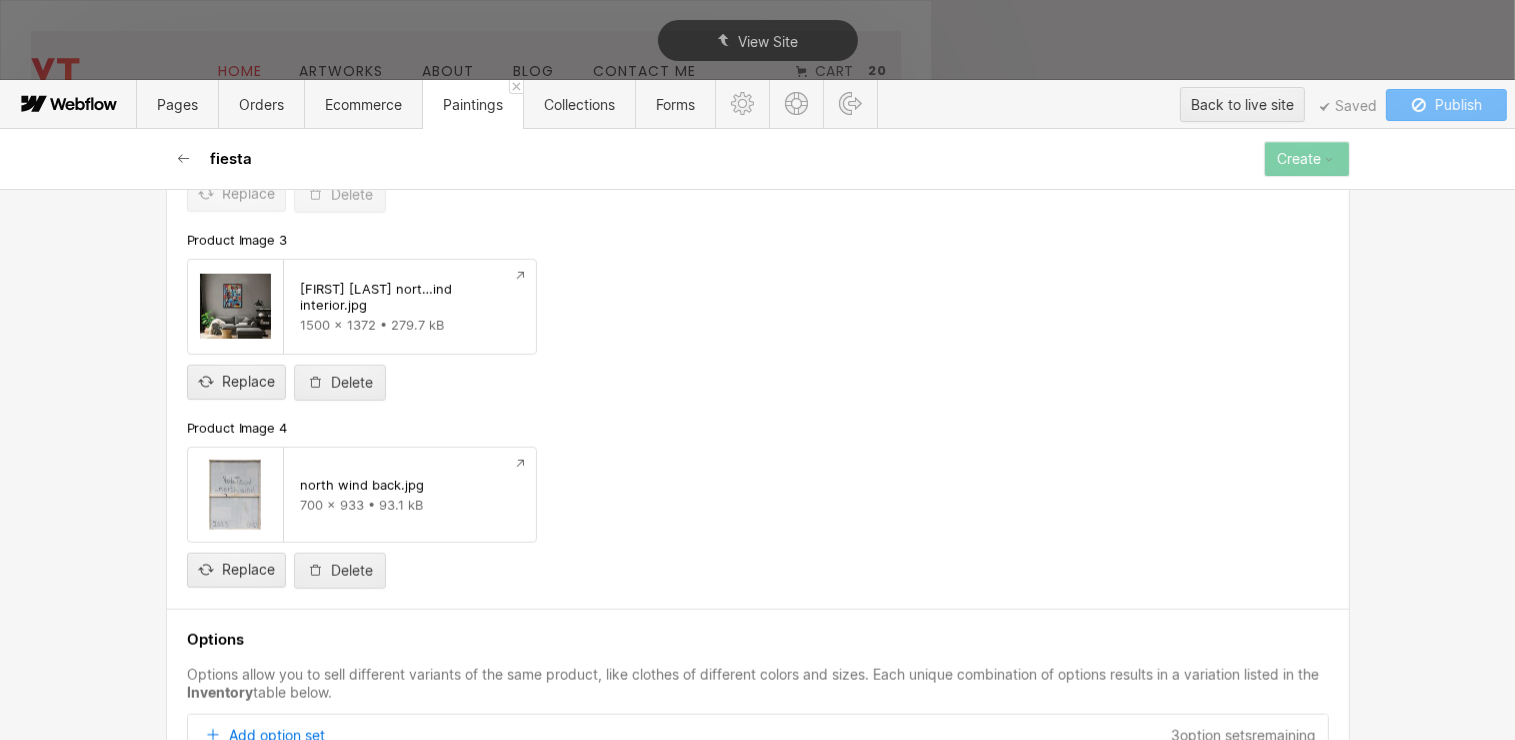 scroll, scrollTop: 2200, scrollLeft: 0, axis: vertical 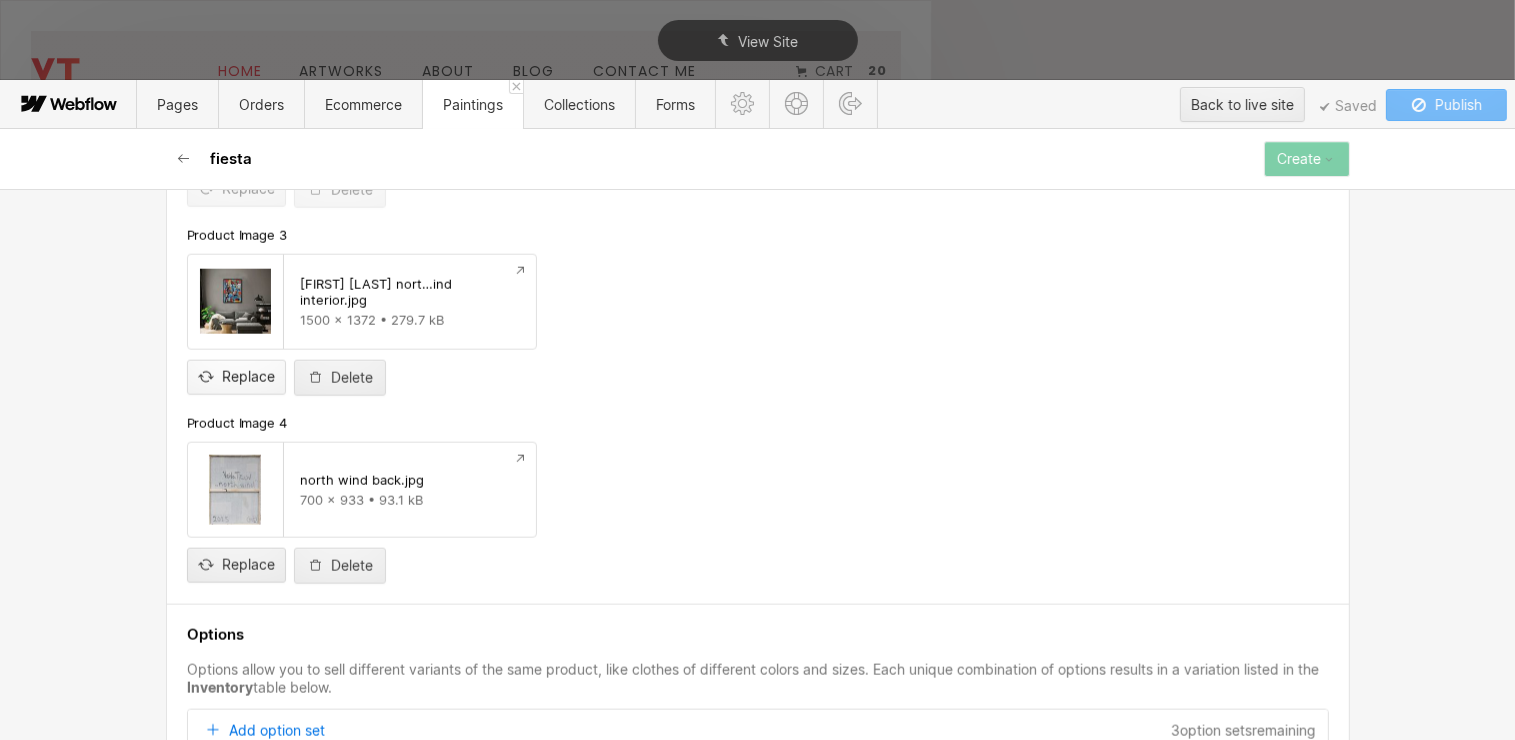 click at bounding box center (236, 361) 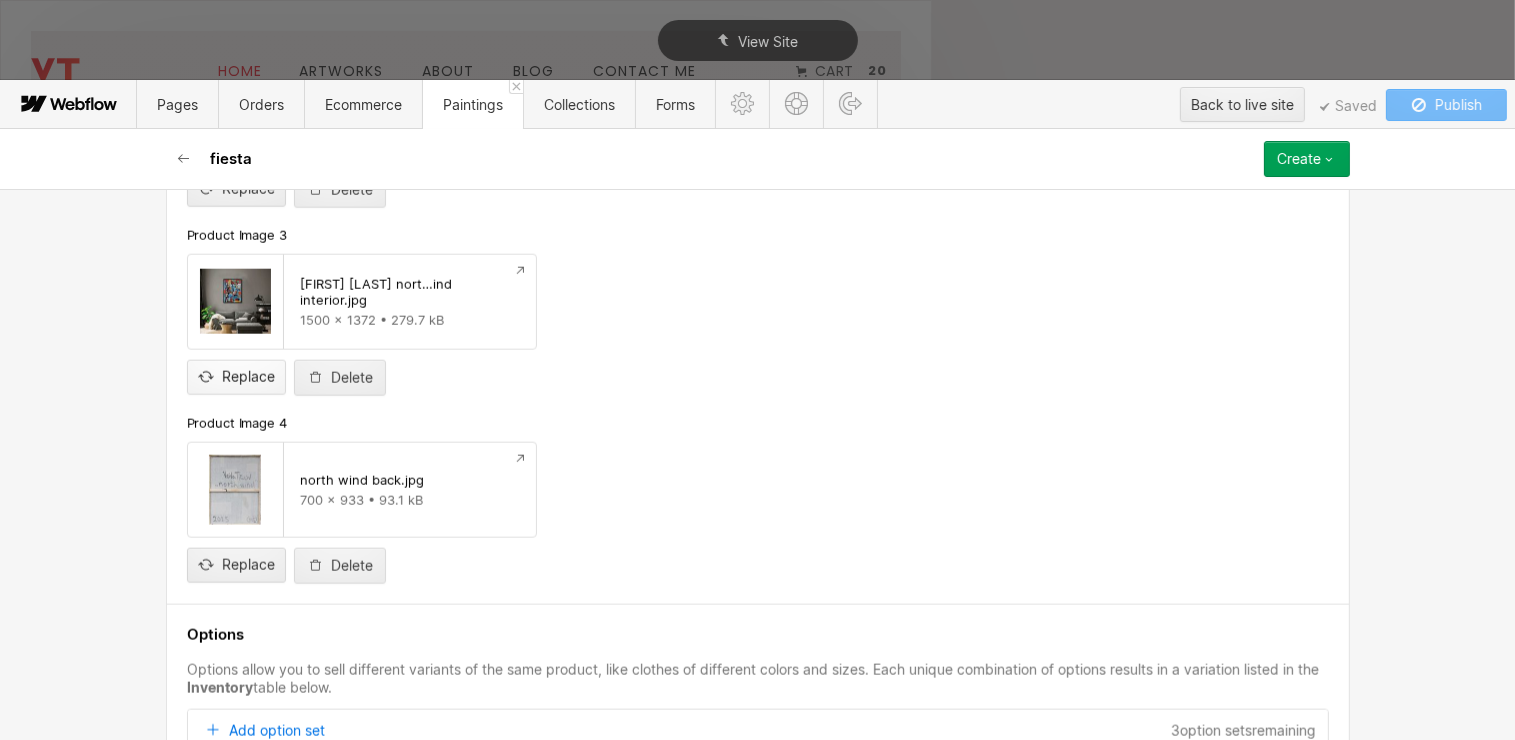 type on "C:\fakepath\vova titov fiesta interior.jpg" 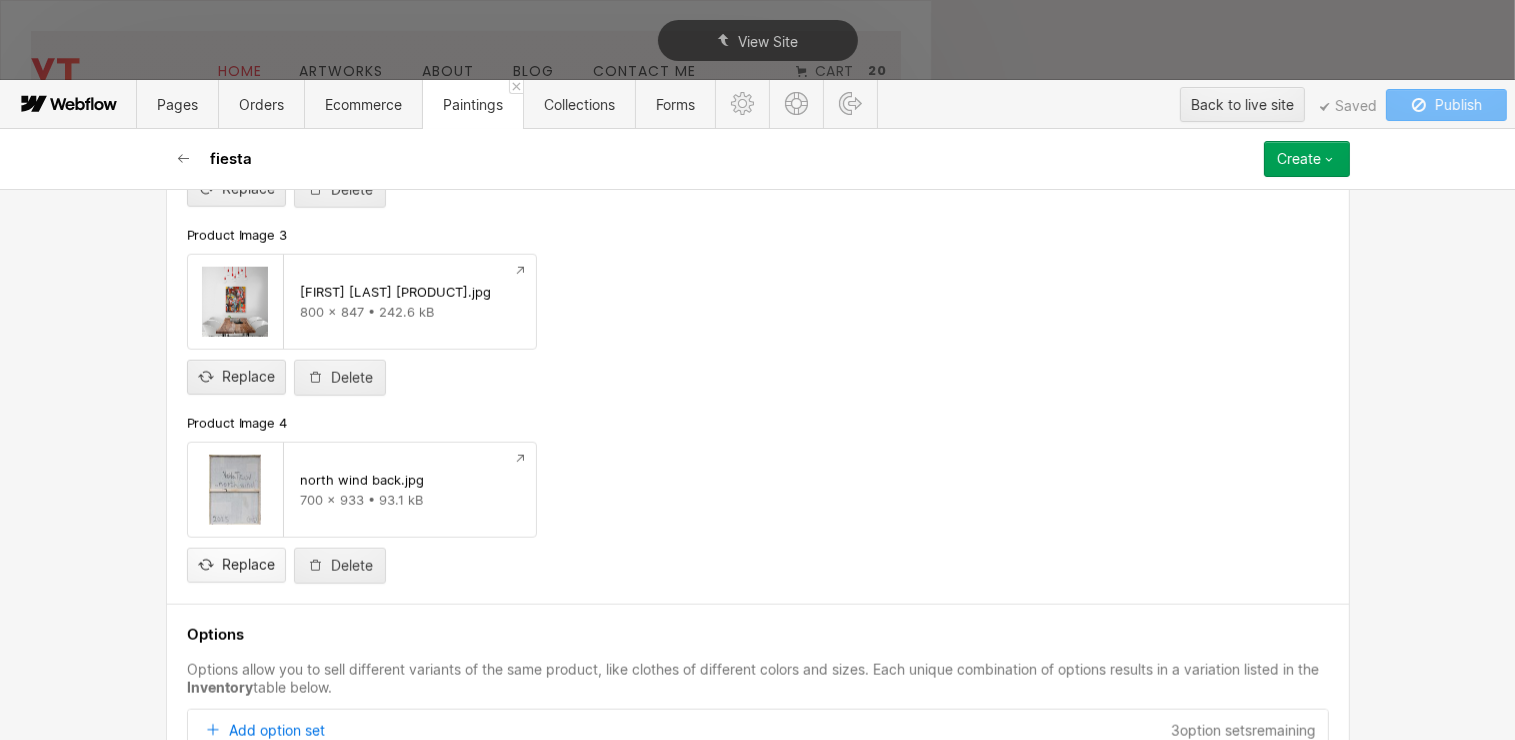 click at bounding box center [236, 549] 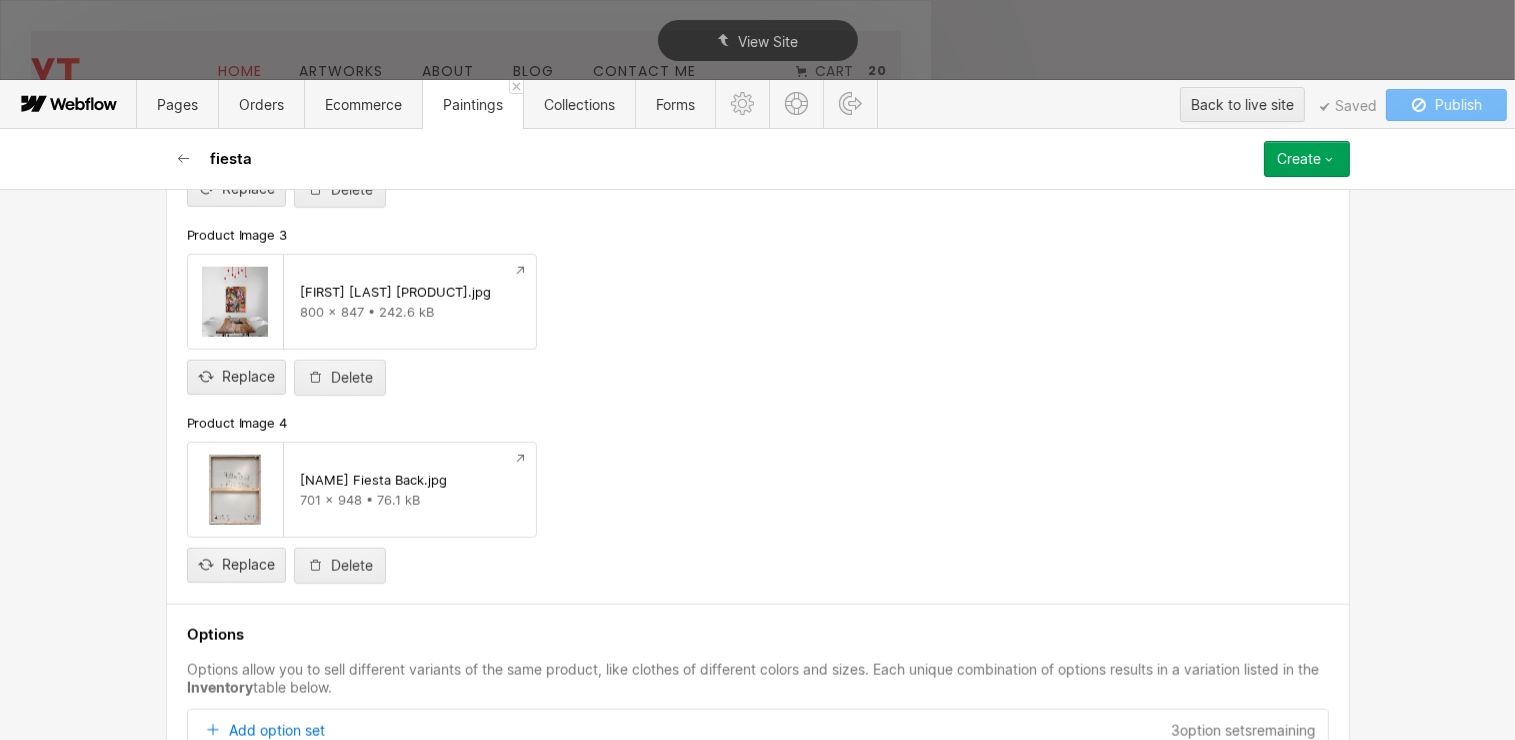 scroll, scrollTop: 2247, scrollLeft: 0, axis: vertical 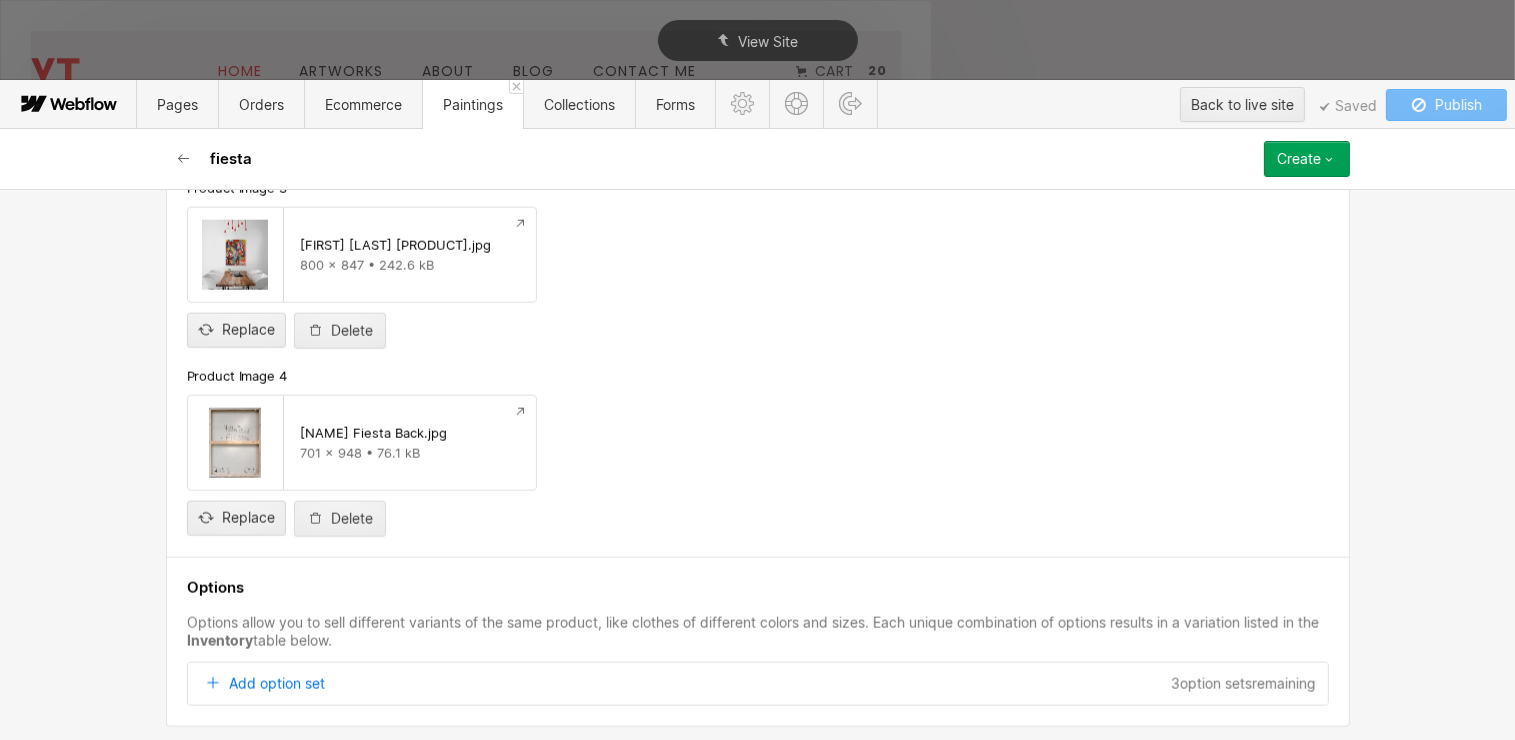 click on "Create" at bounding box center [1307, 159] 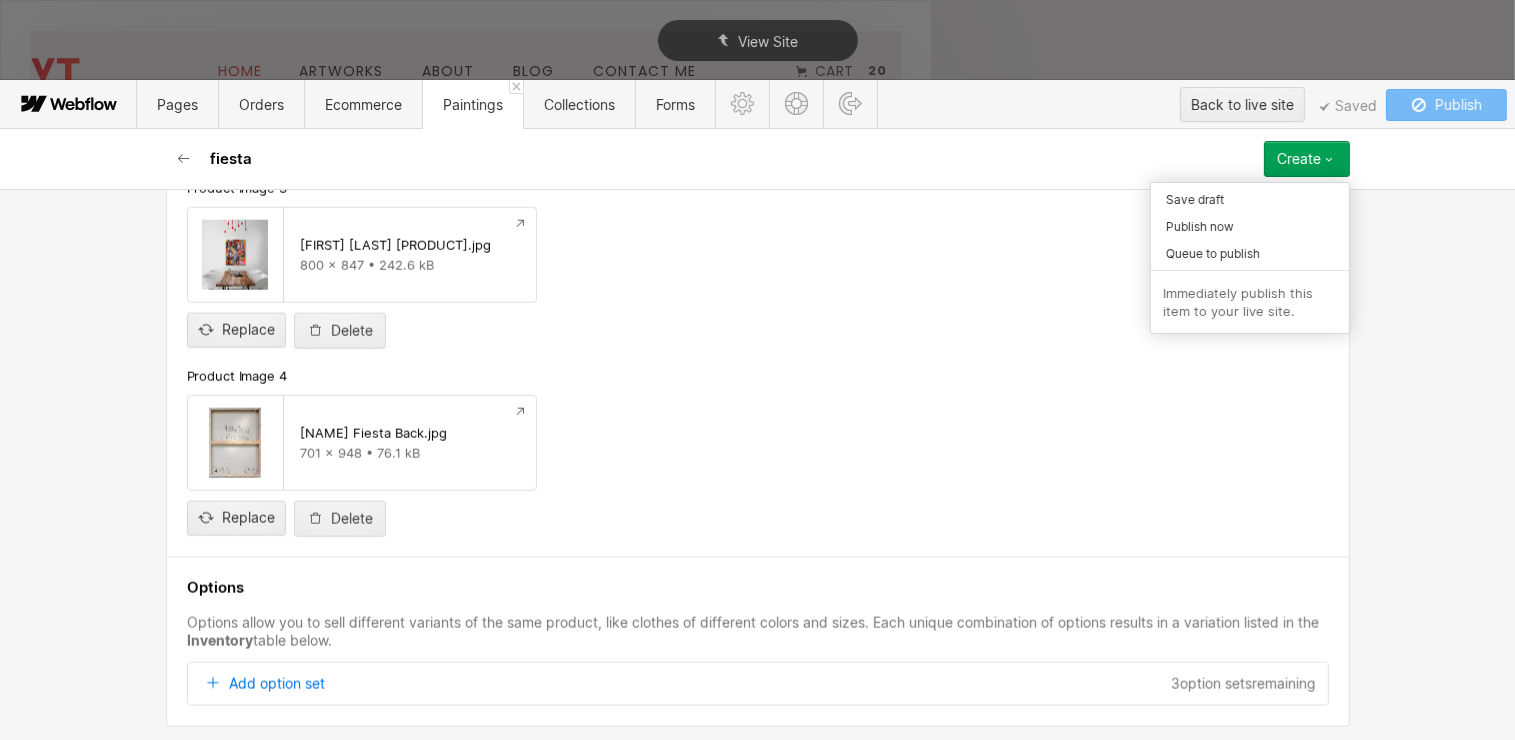 click on "Publish now" at bounding box center [1200, 226] 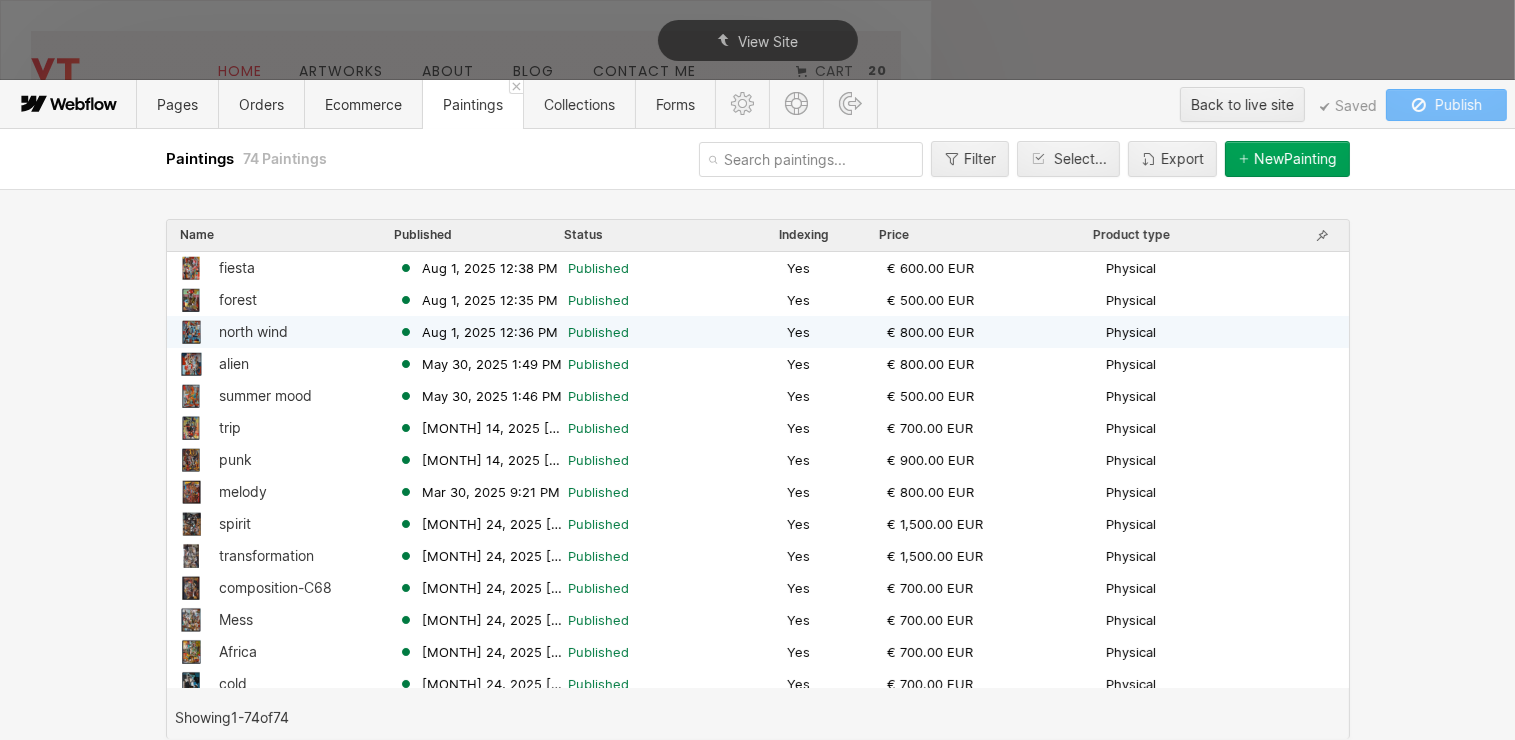 click on "north wind" at bounding box center [288, 332] 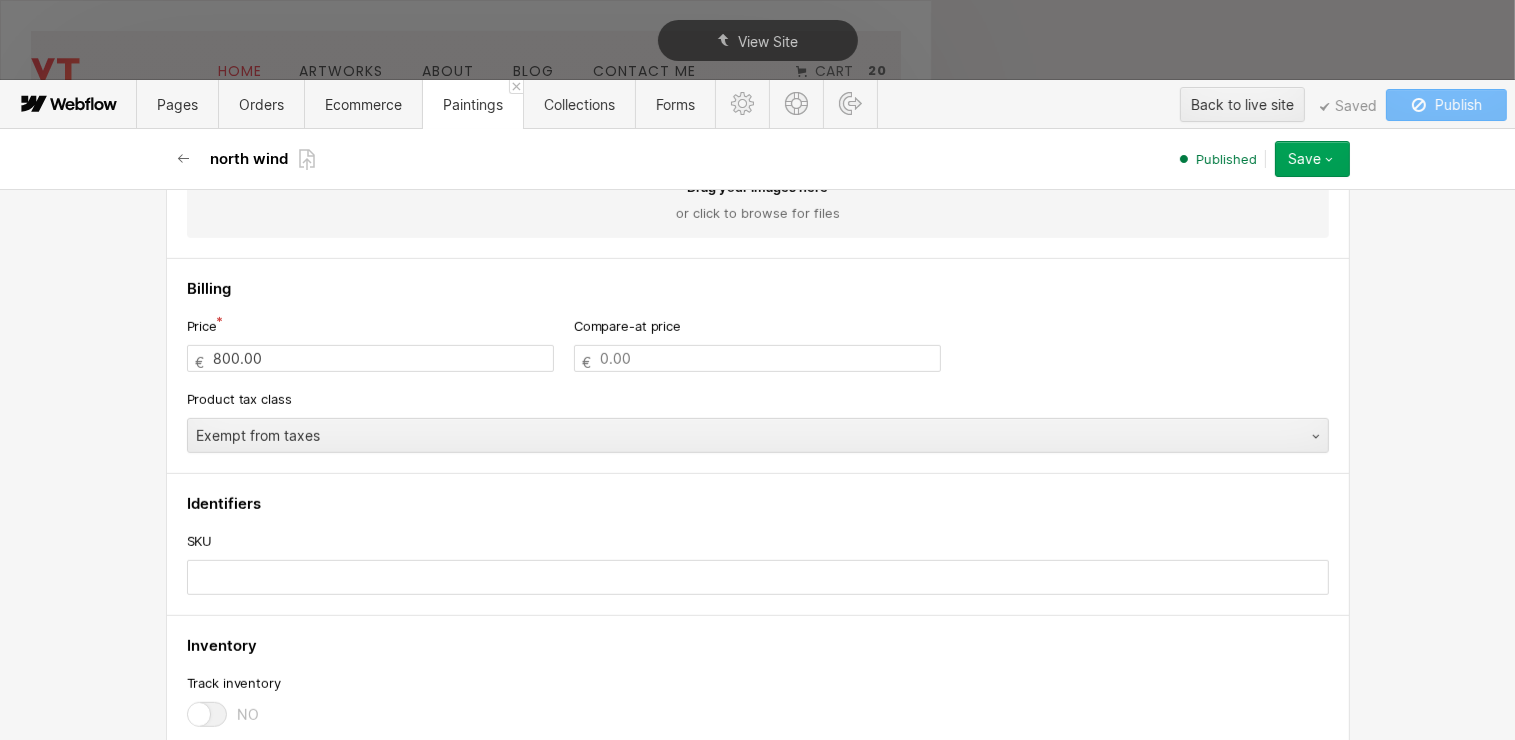 scroll, scrollTop: 900, scrollLeft: 0, axis: vertical 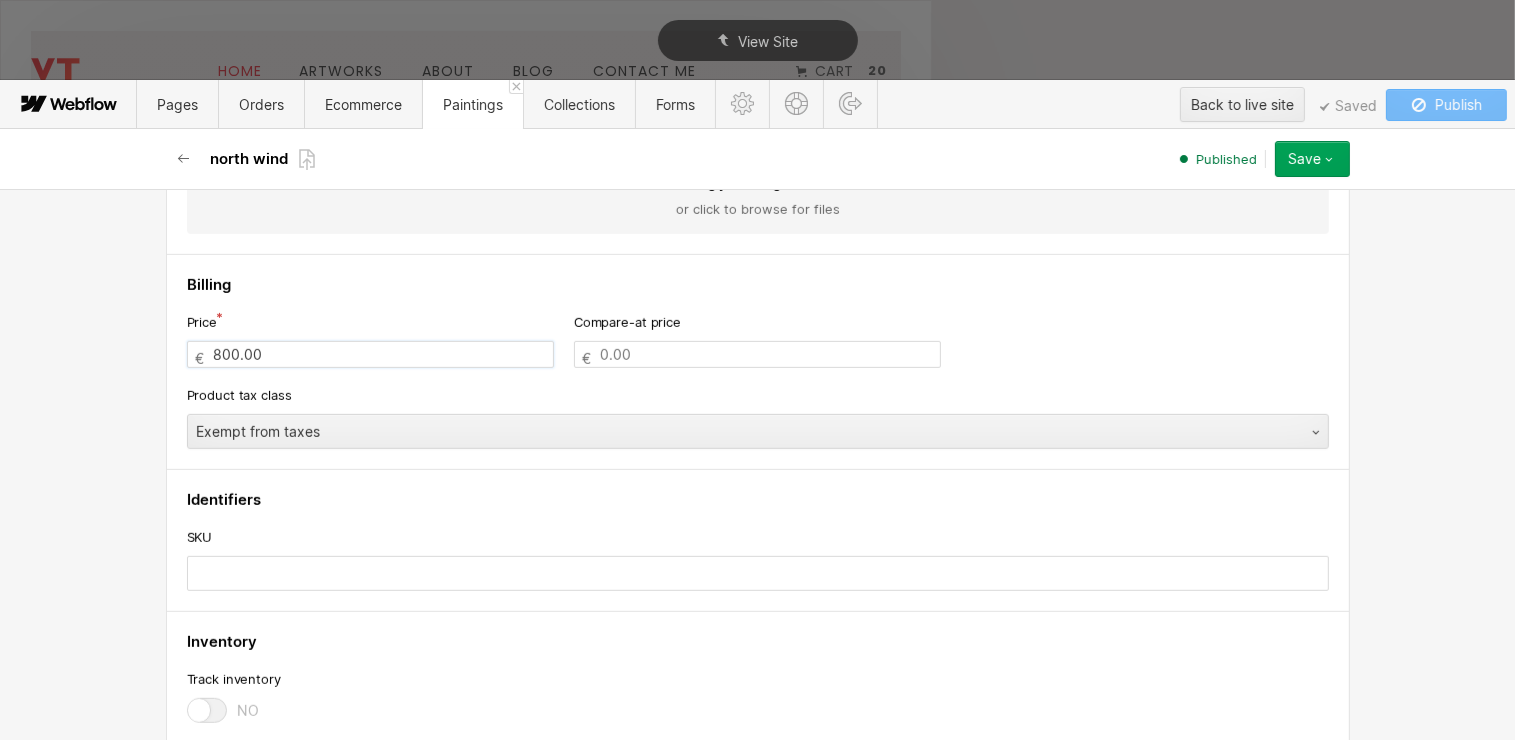 click on "800.00" at bounding box center [370, 354] 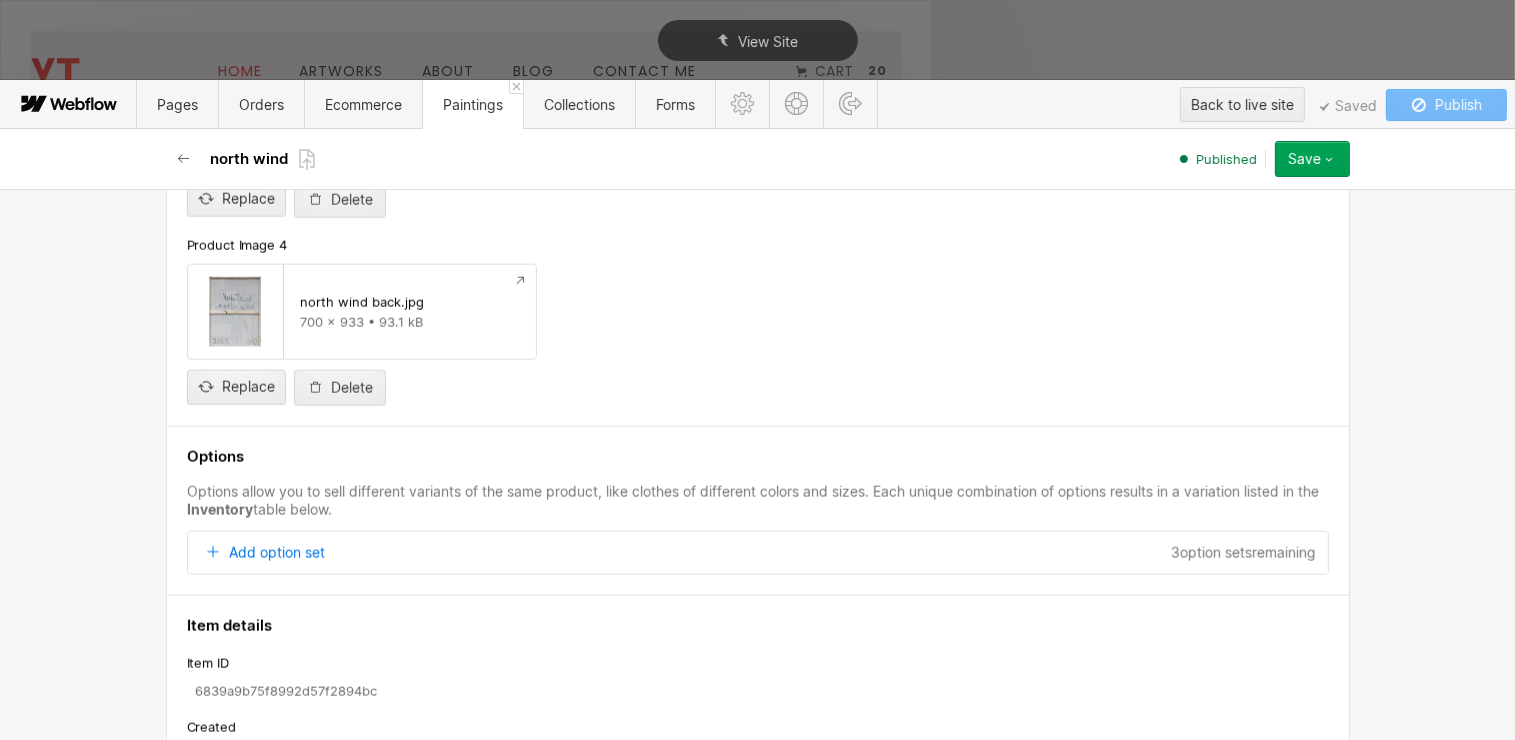 scroll, scrollTop: 2308, scrollLeft: 0, axis: vertical 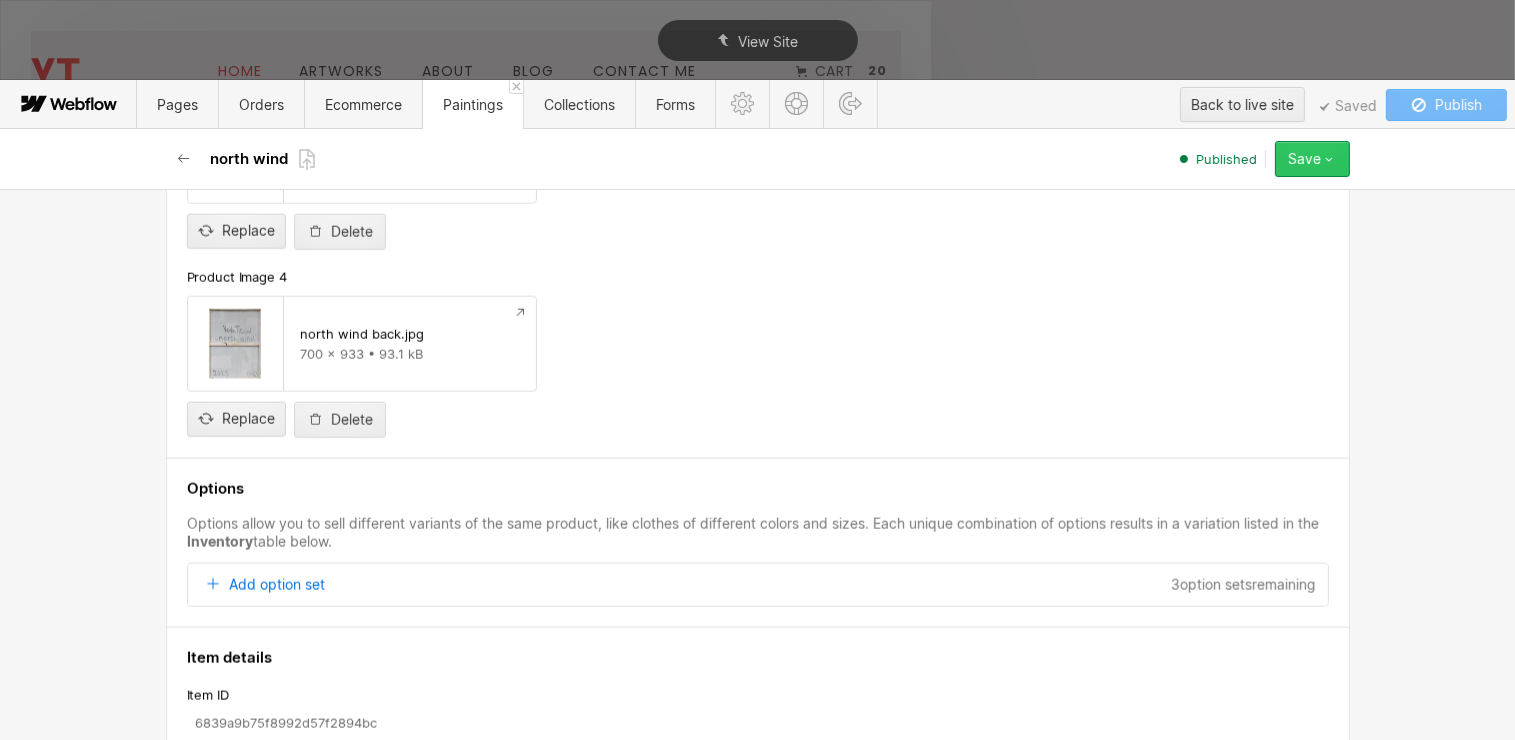 type on "700.00" 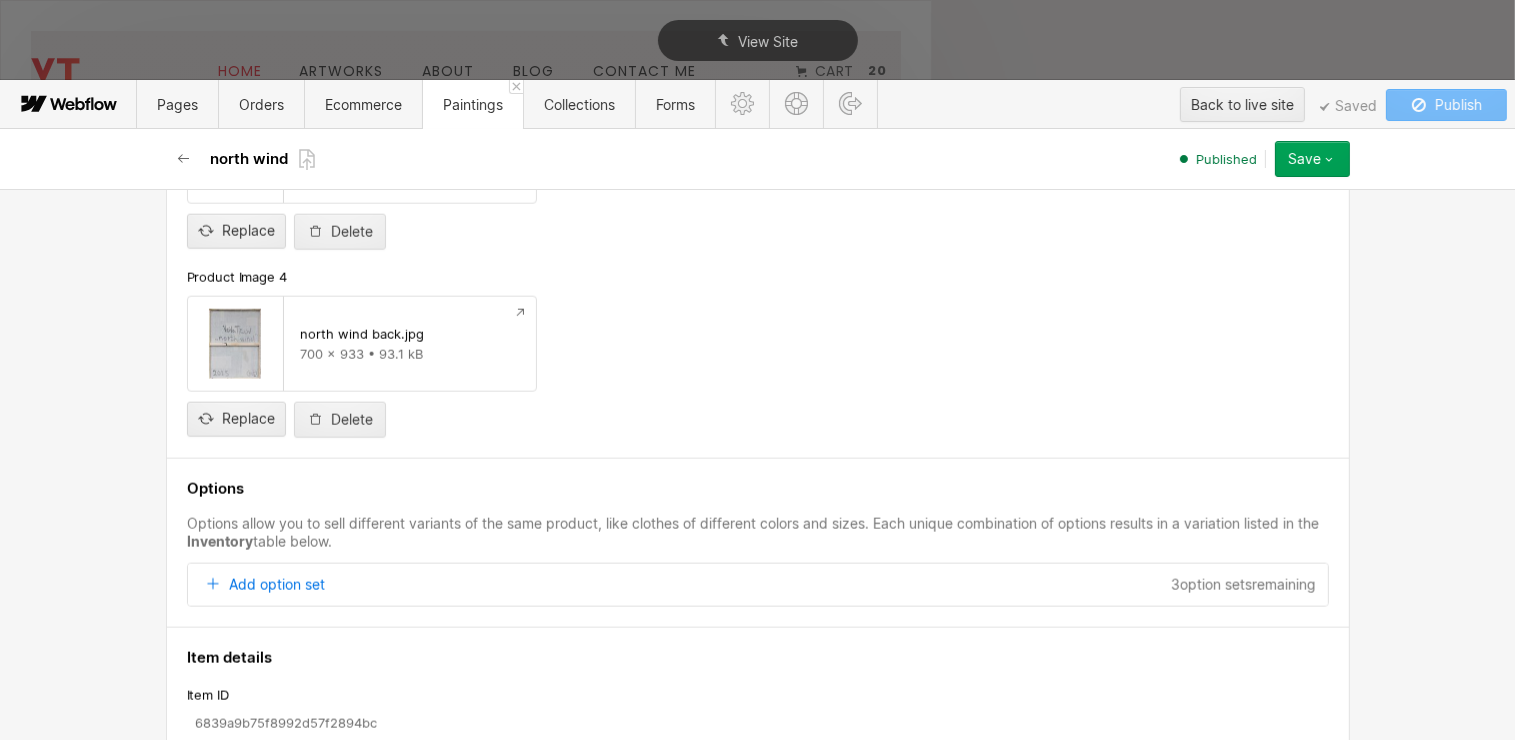 click on "Save" at bounding box center (1304, 159) 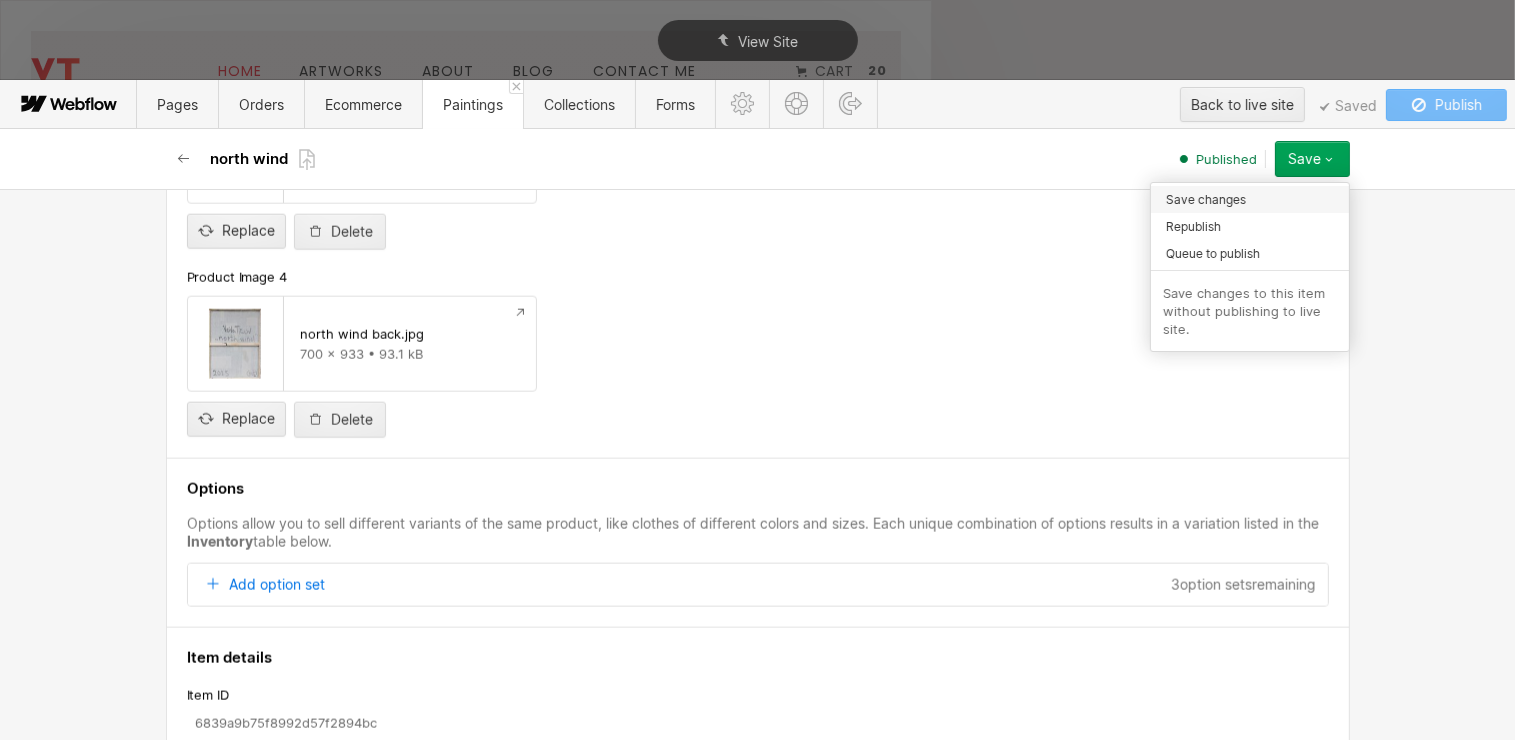 click on "Save changes" at bounding box center [1250, 199] 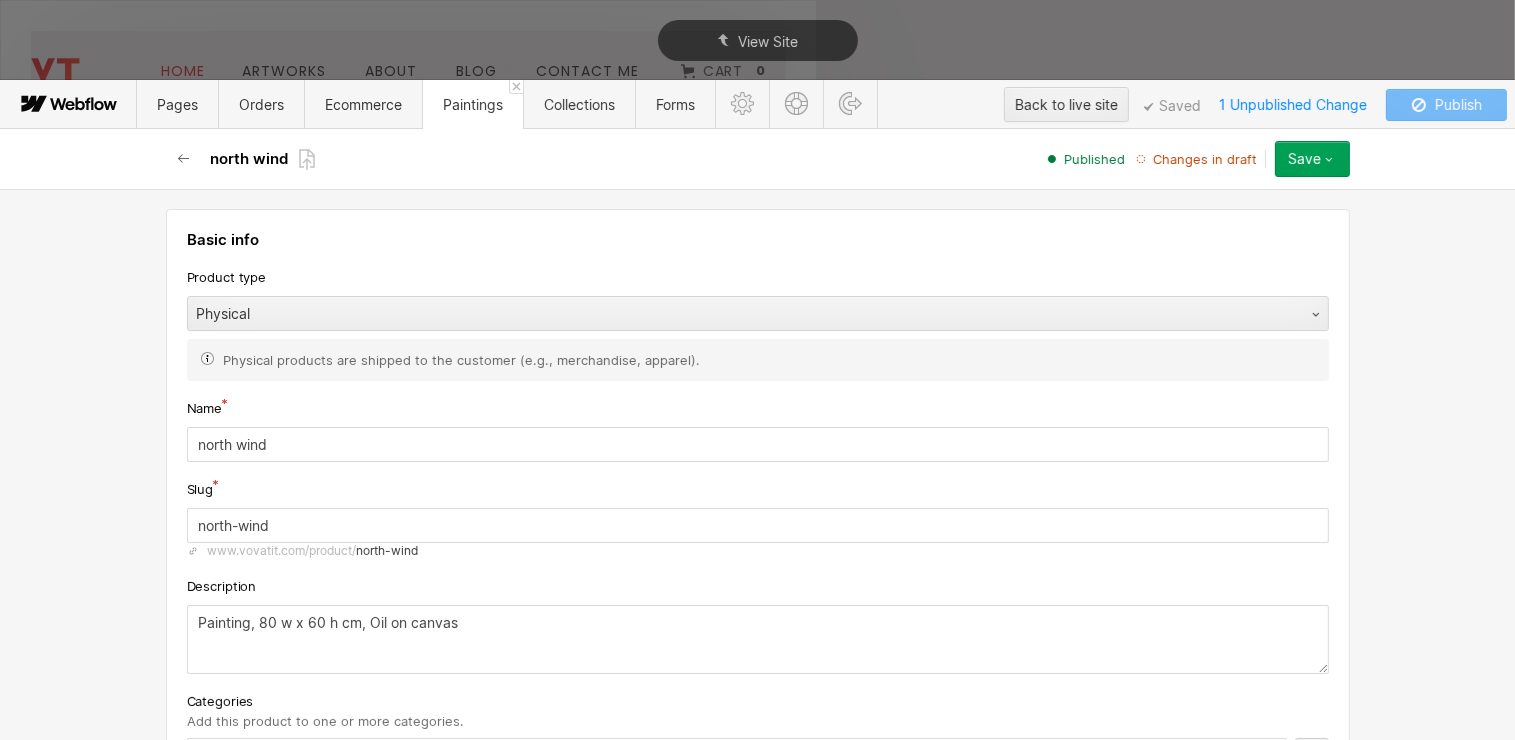 type on "700.00" 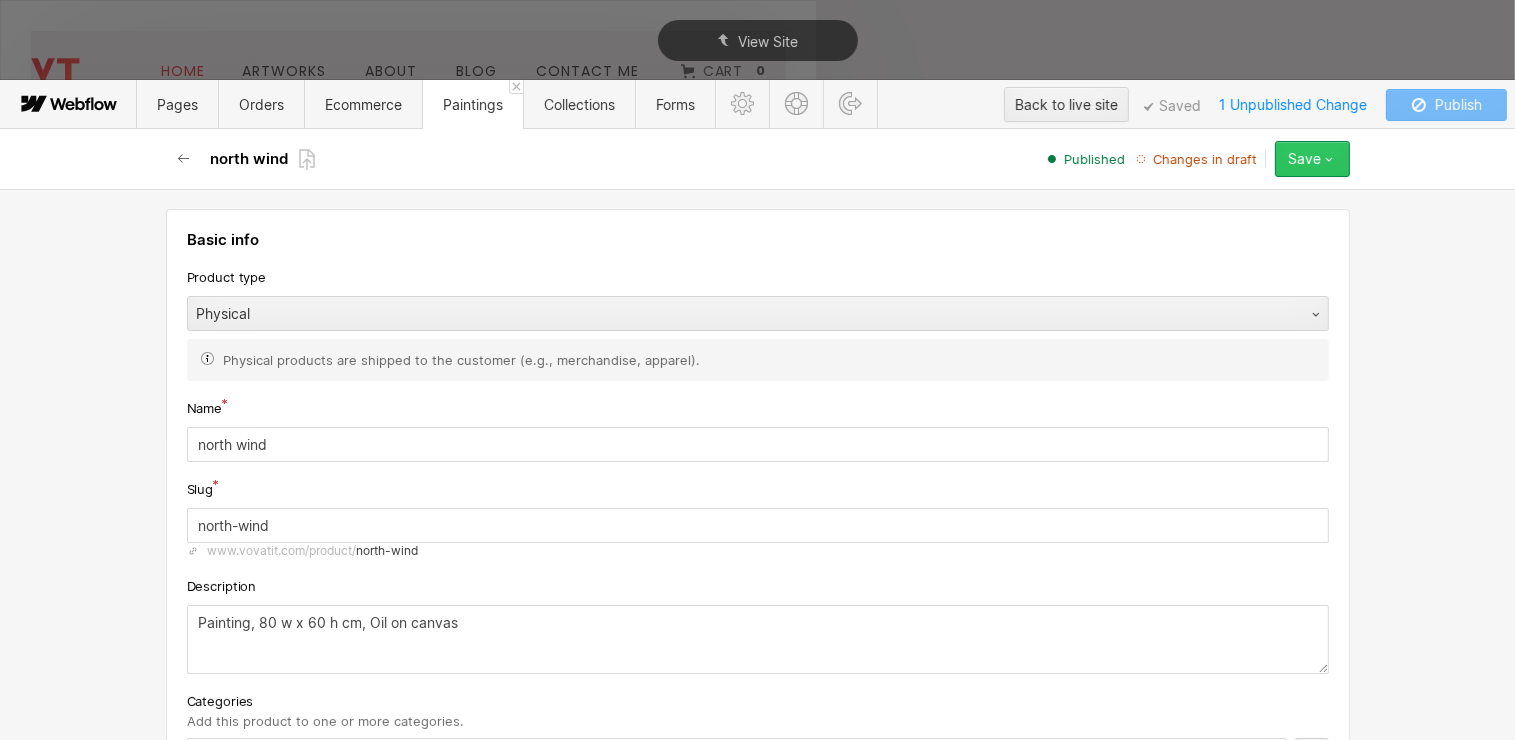 click on "Save" at bounding box center [1304, 159] 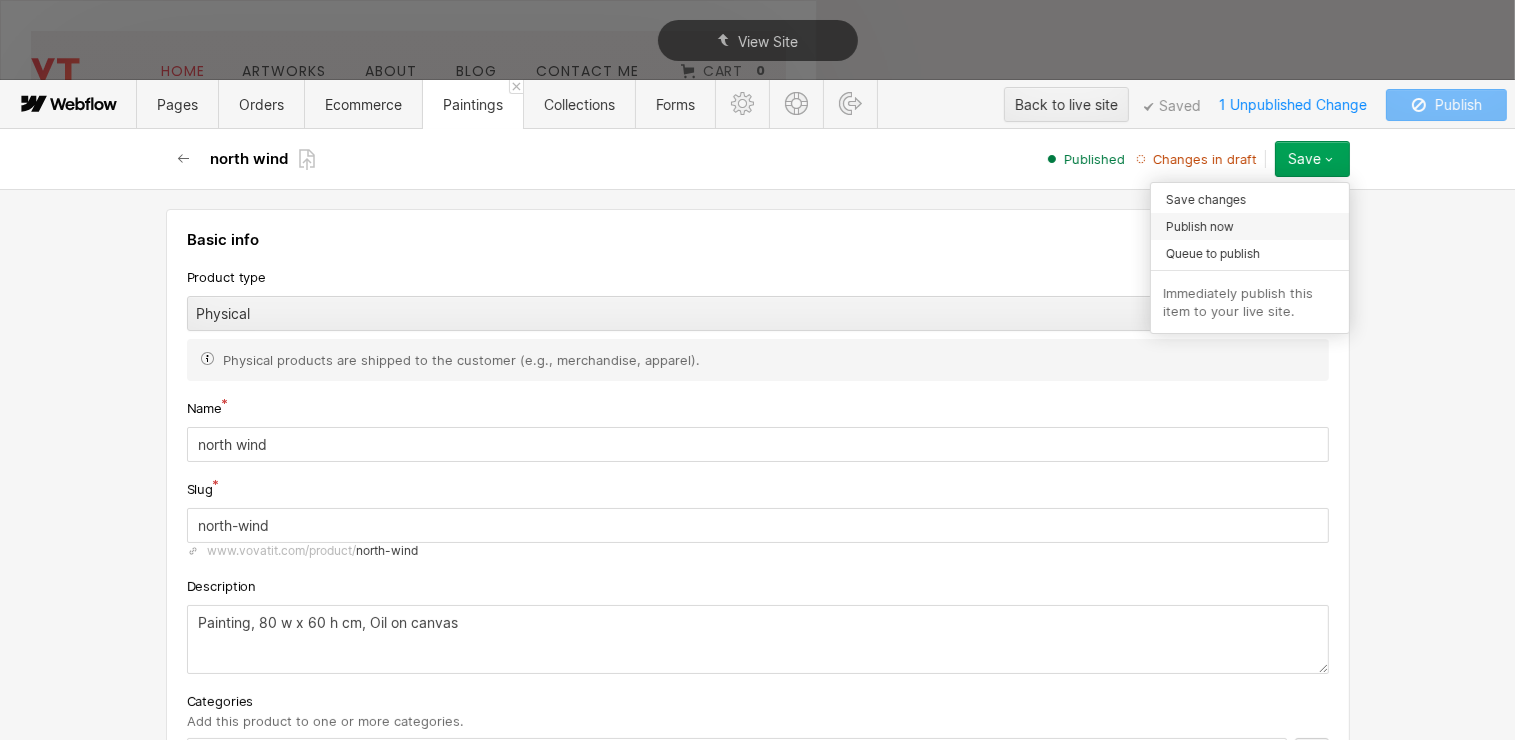 click on "Publish now" at bounding box center (1200, 226) 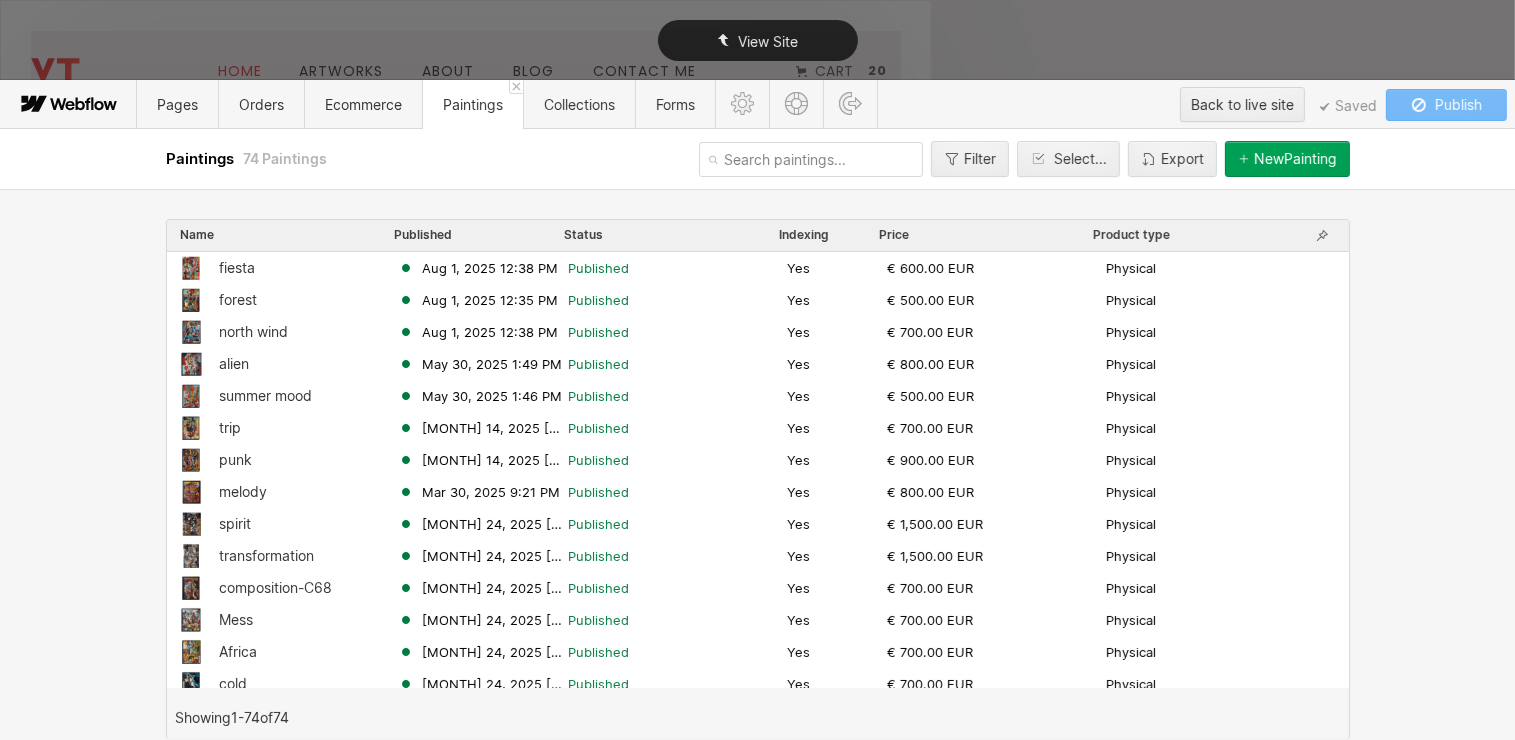 click on "View Site" at bounding box center [758, 40] 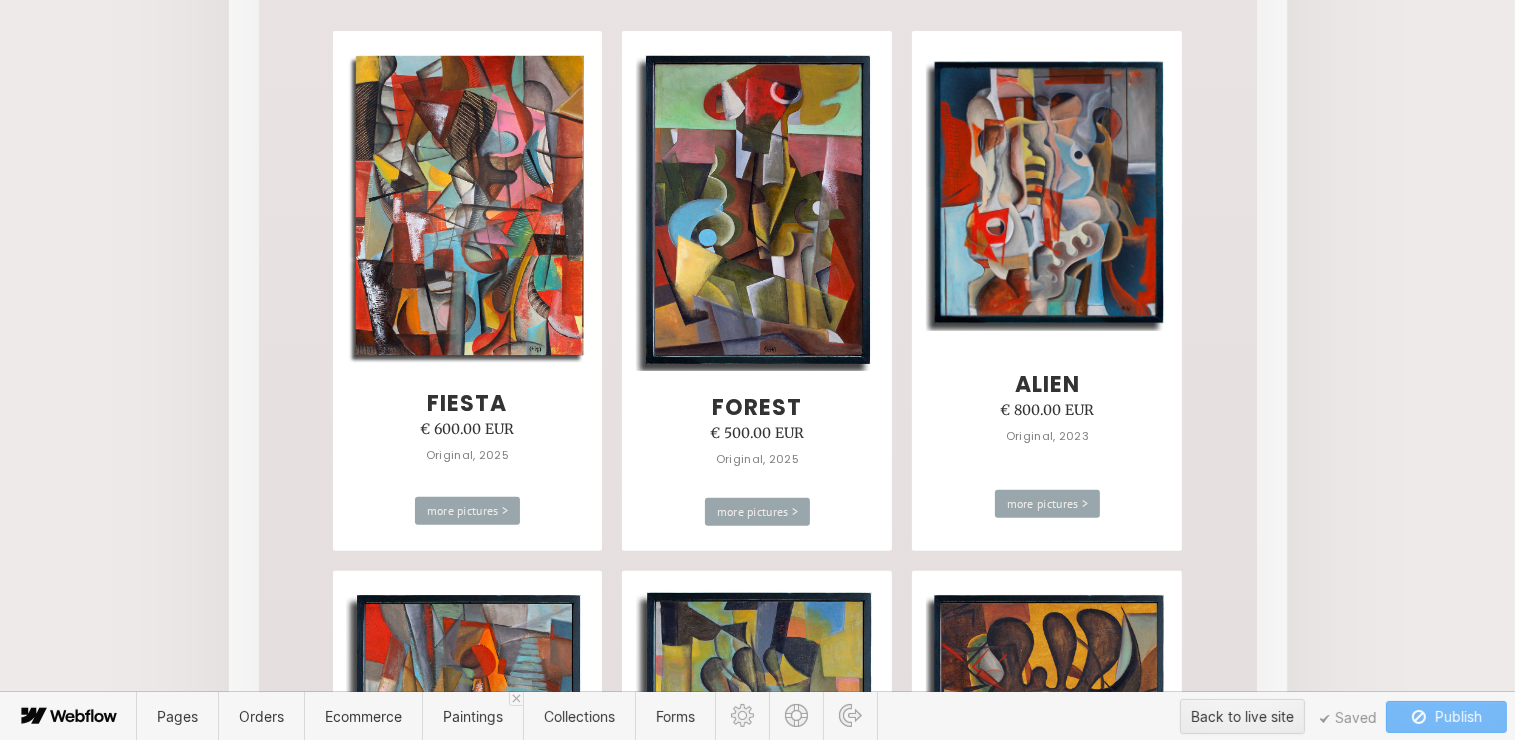 scroll, scrollTop: 494, scrollLeft: 0, axis: vertical 